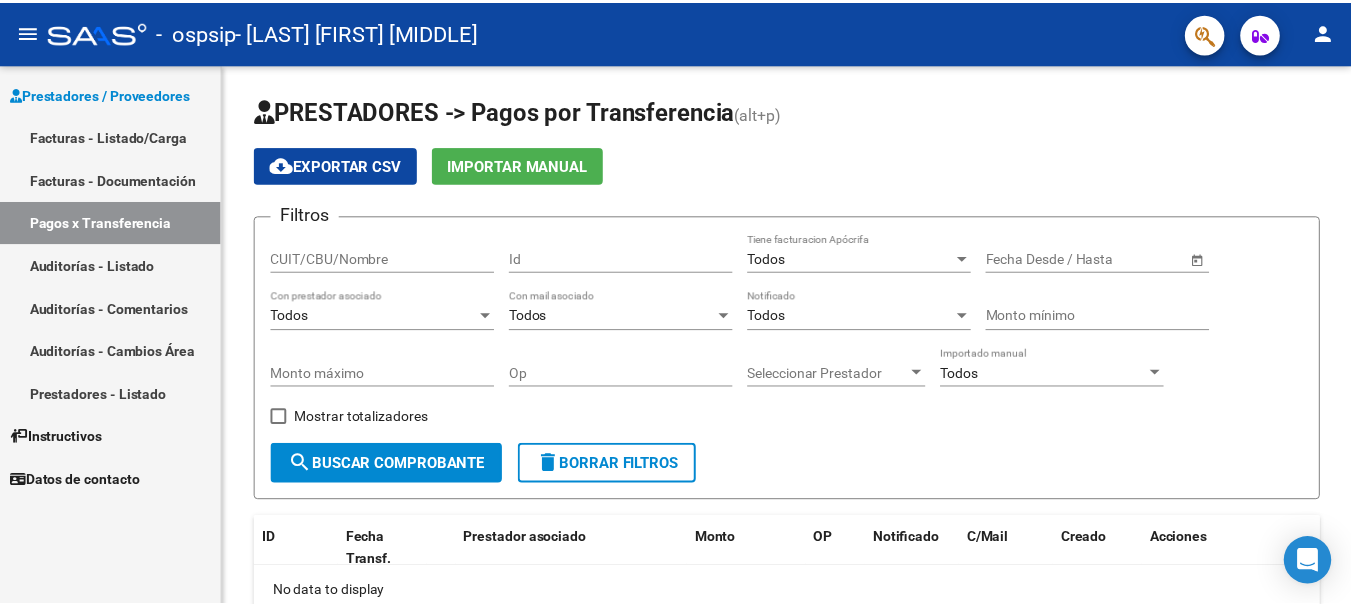 scroll, scrollTop: 0, scrollLeft: 0, axis: both 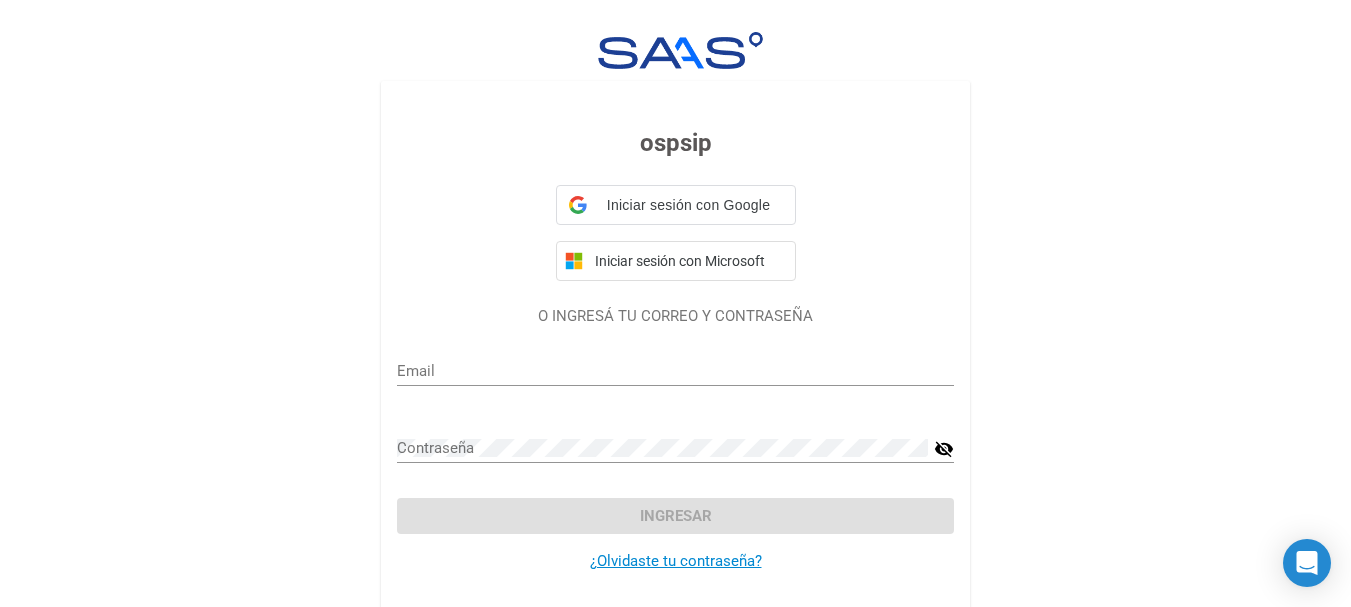 type on "[EMAIL]" 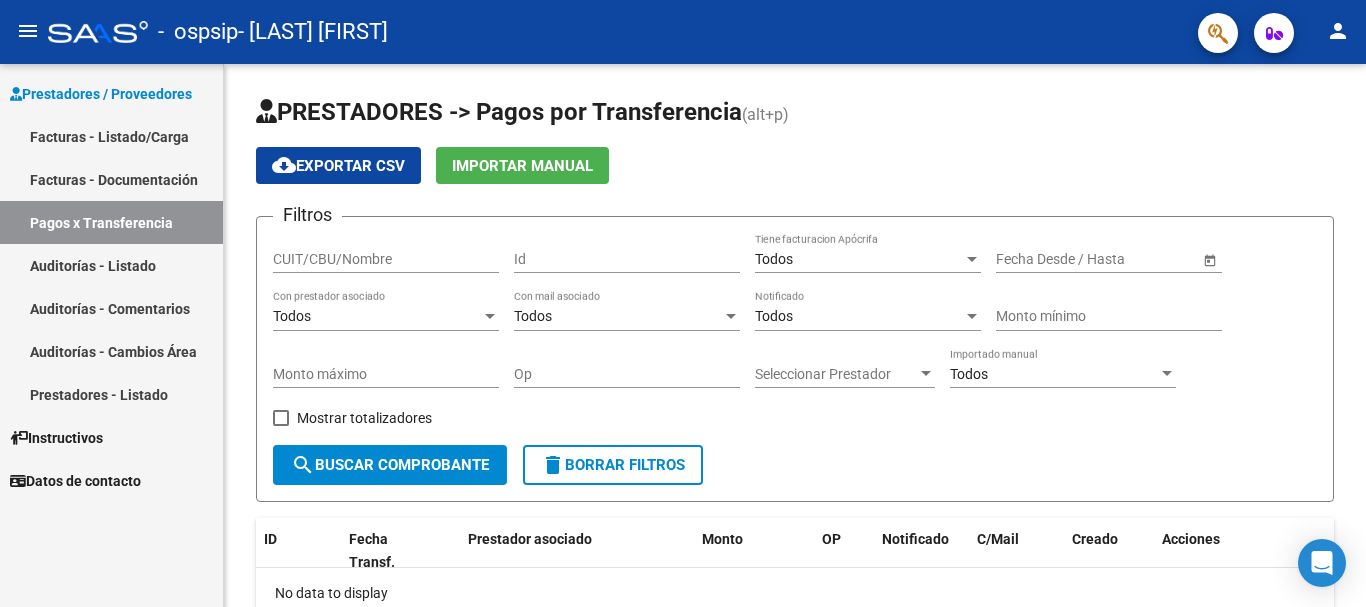 scroll, scrollTop: 0, scrollLeft: 0, axis: both 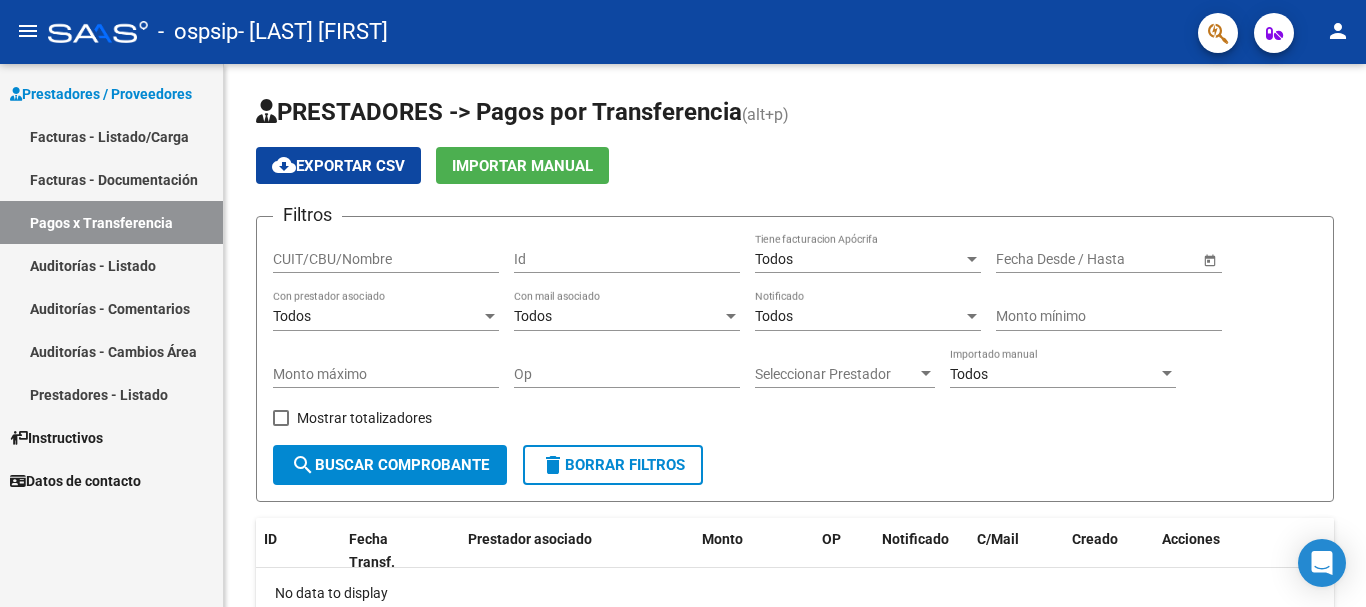 click on "Facturas - Listado/Carga" at bounding box center [111, 136] 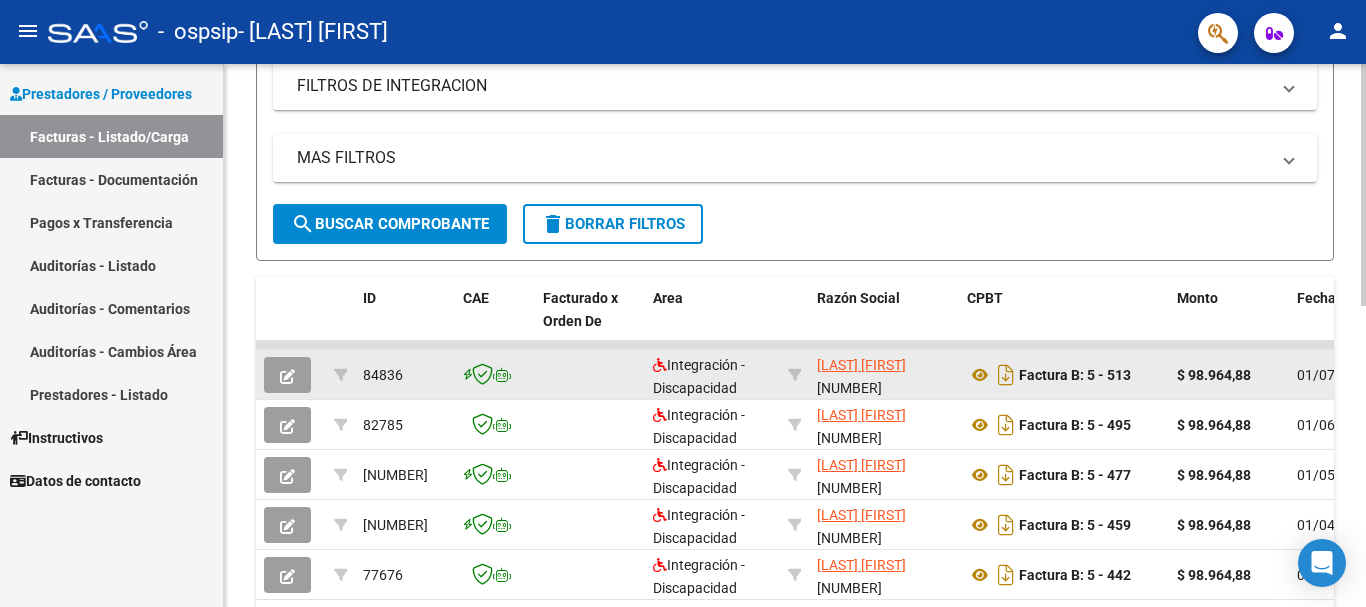 scroll, scrollTop: 400, scrollLeft: 0, axis: vertical 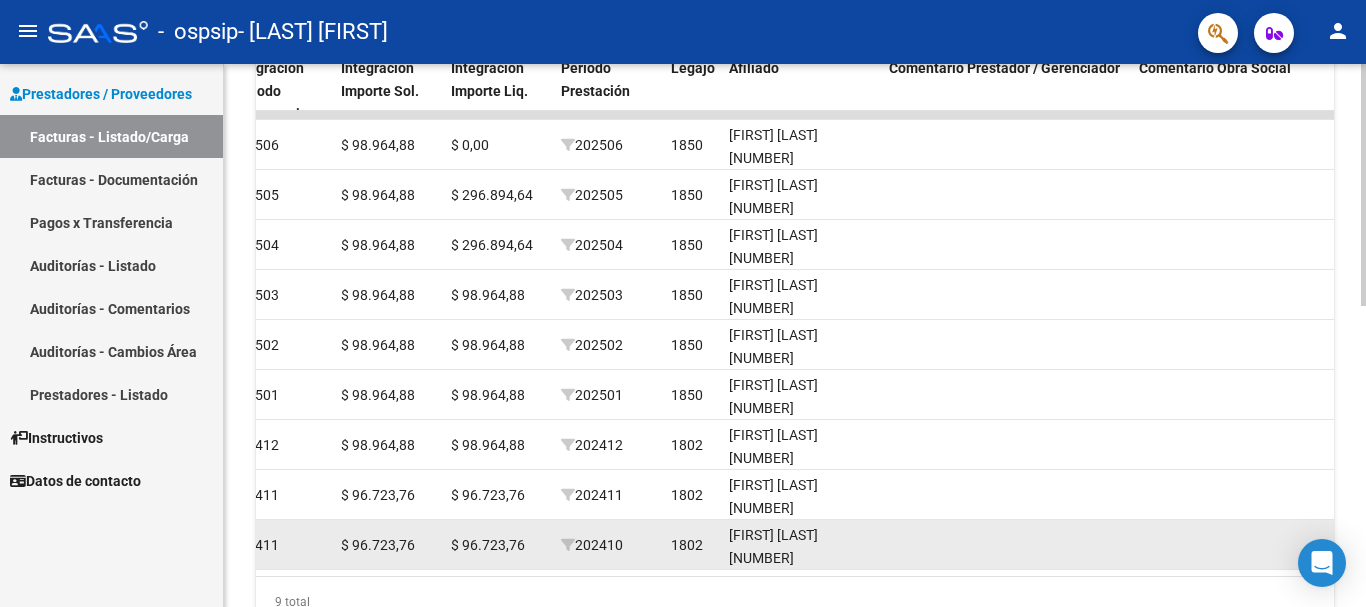 drag, startPoint x: 1080, startPoint y: 546, endPoint x: 1032, endPoint y: 537, distance: 48.83646 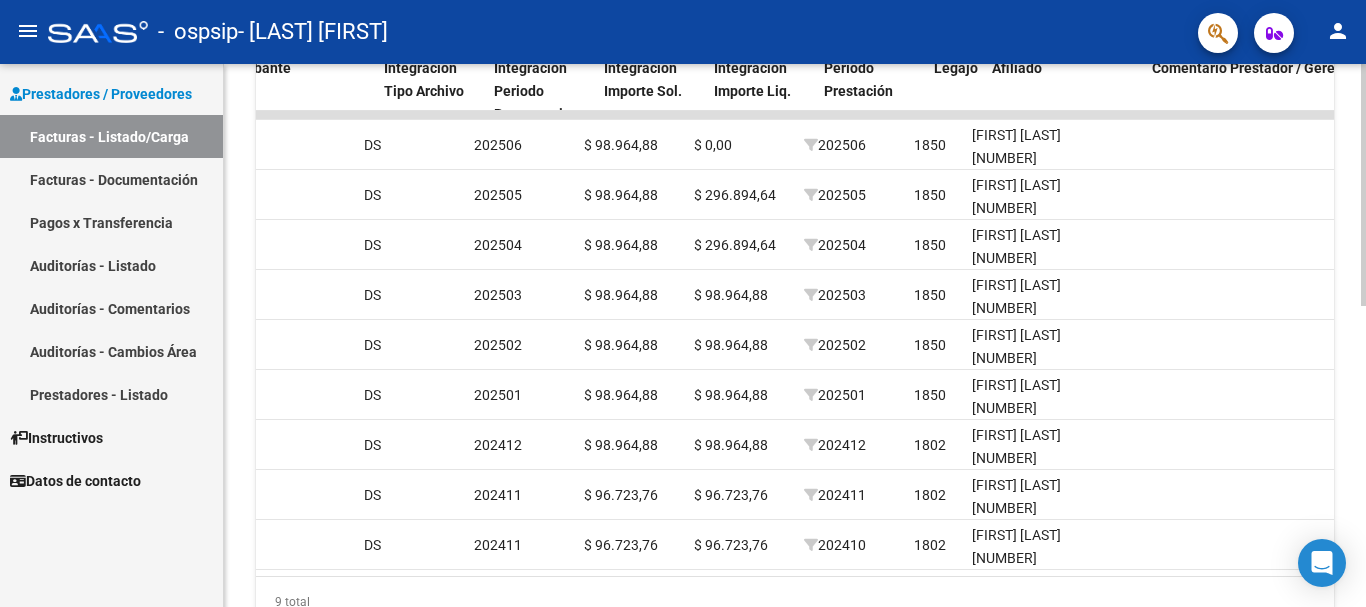 scroll, scrollTop: 0, scrollLeft: 2038, axis: horizontal 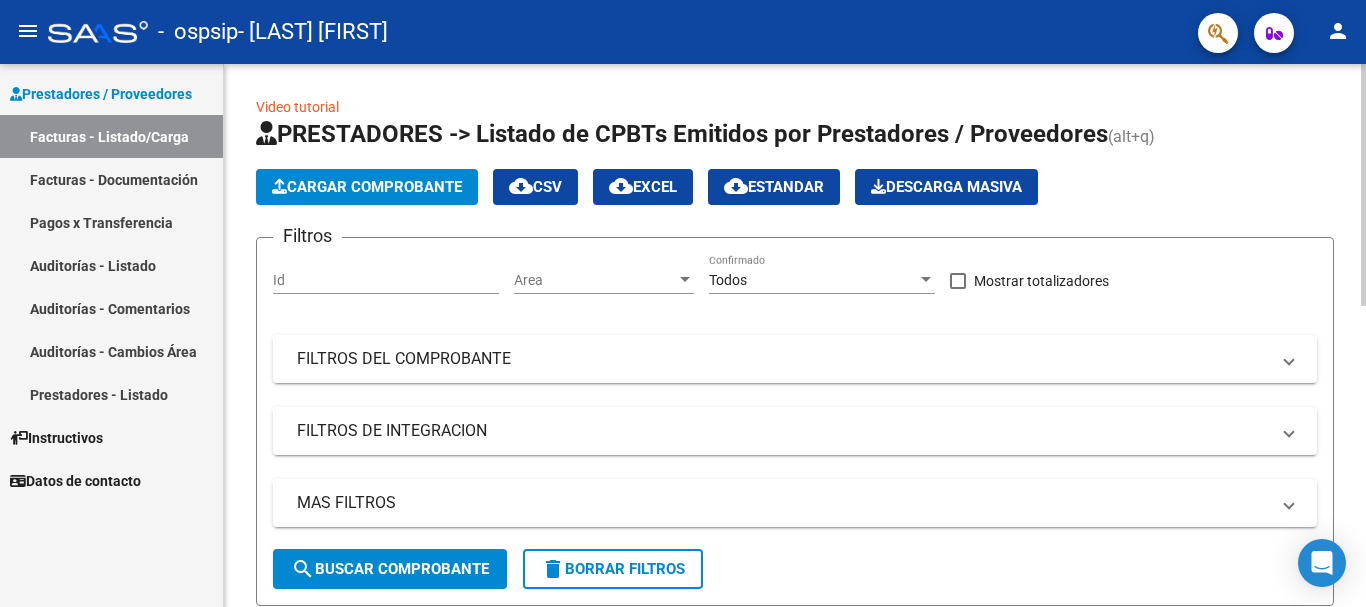 click on "Cargar Comprobante" 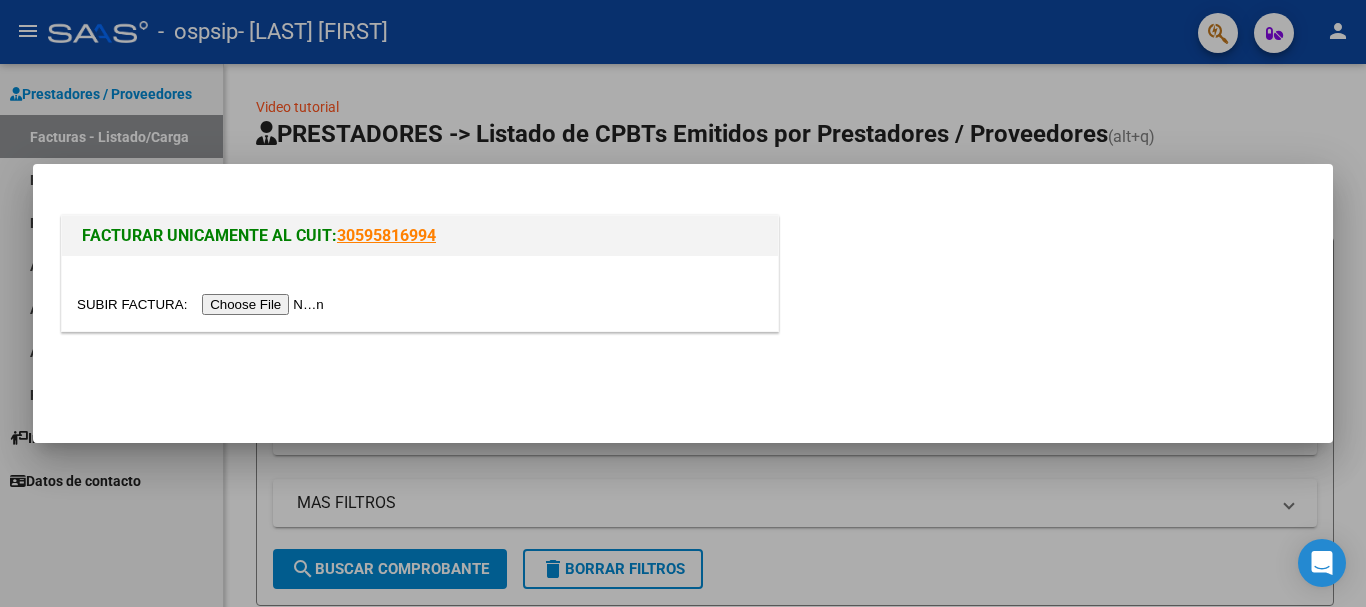 click at bounding box center [203, 304] 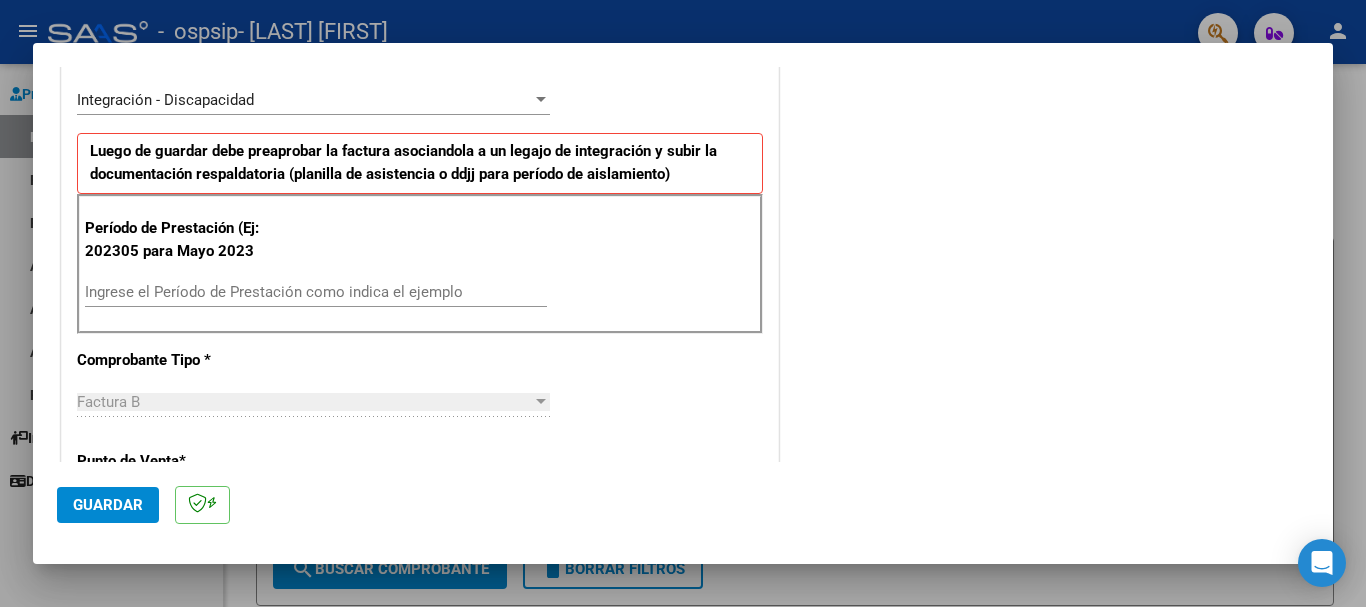 scroll, scrollTop: 500, scrollLeft: 0, axis: vertical 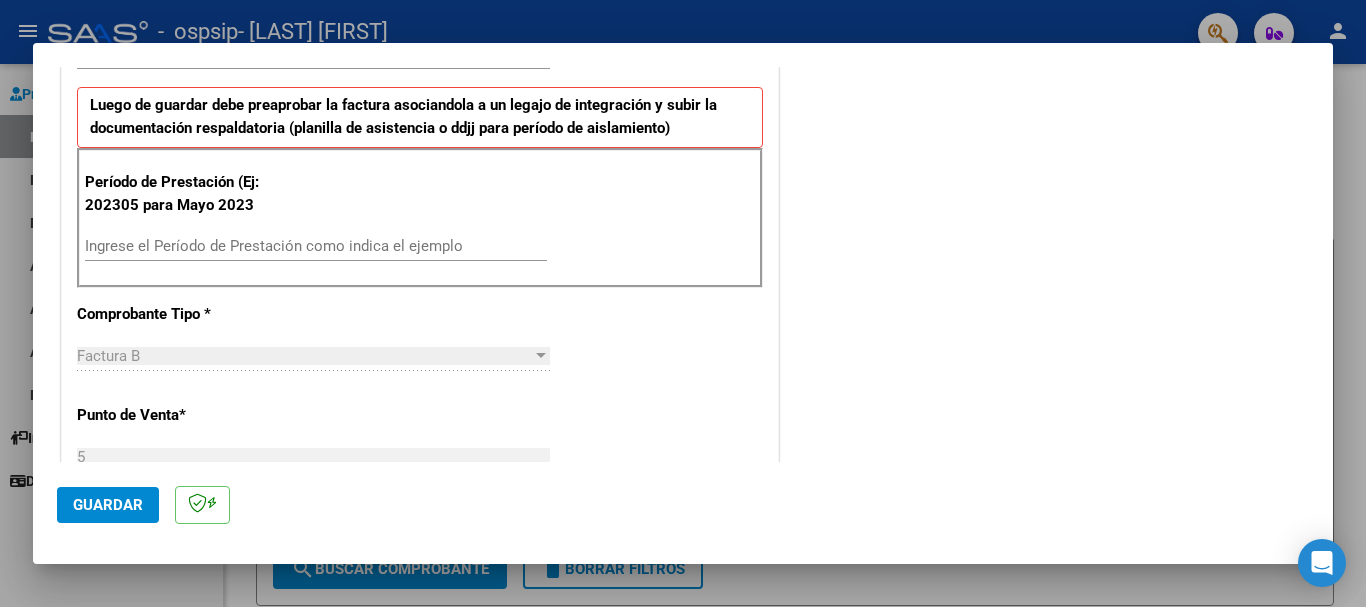 click on "Ingrese el Período de Prestación como indica el ejemplo" at bounding box center (316, 246) 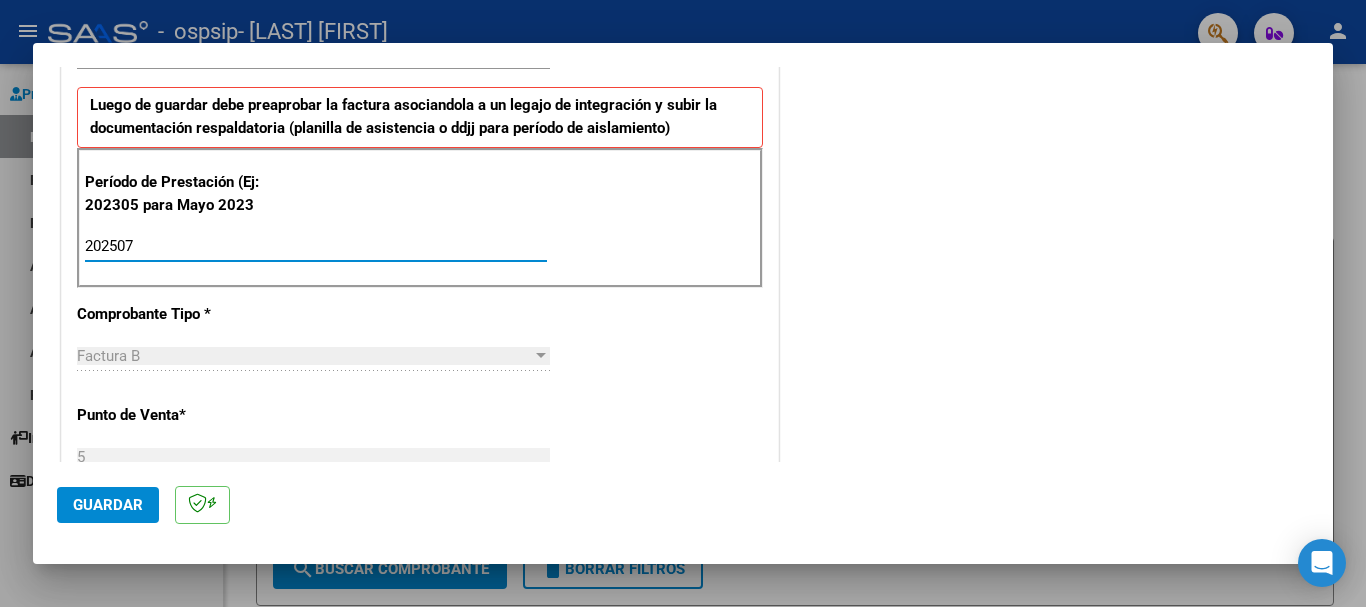 type on "202507" 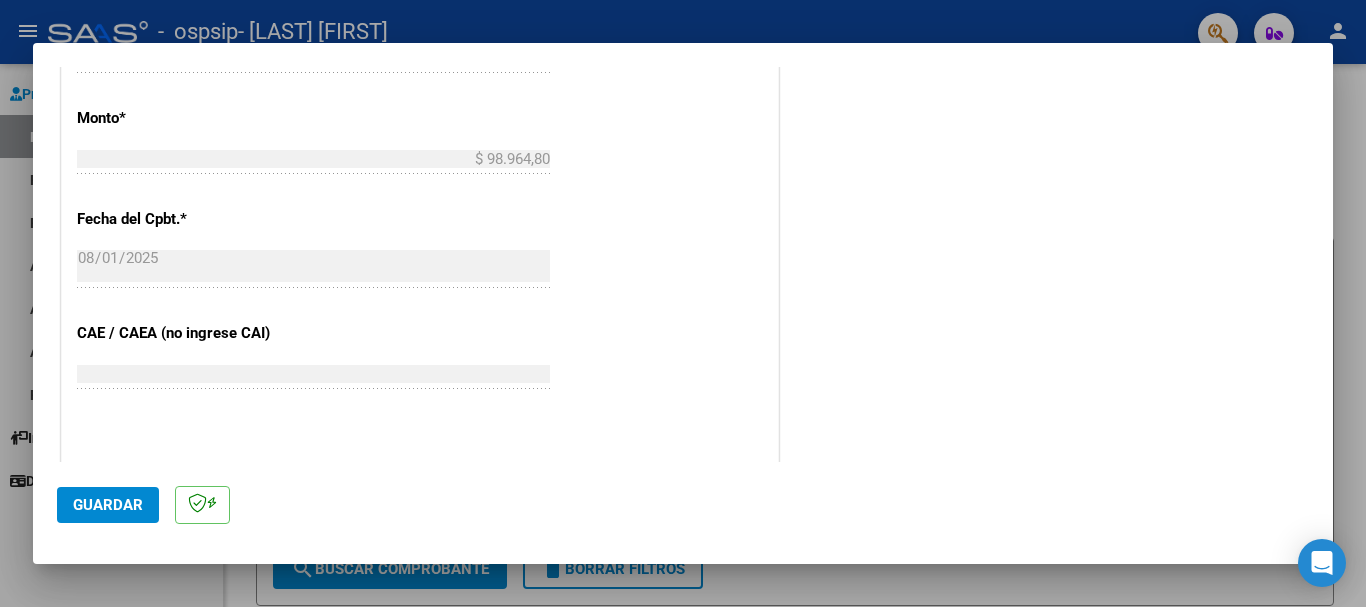 scroll, scrollTop: 1200, scrollLeft: 0, axis: vertical 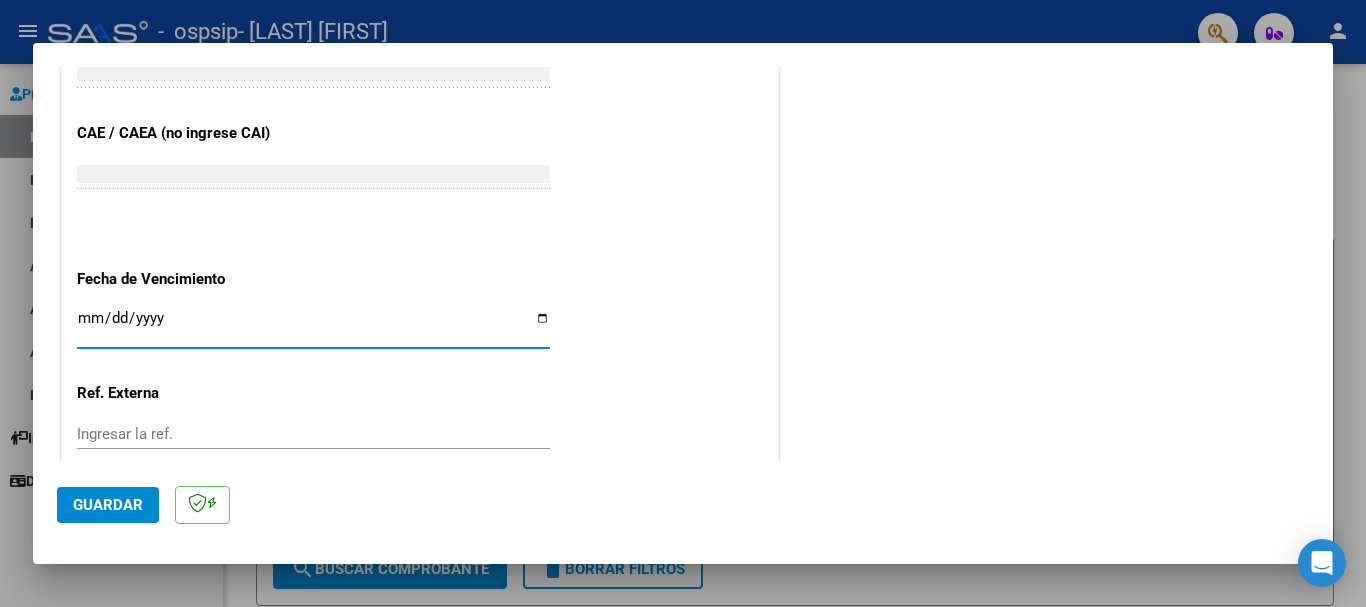 click on "Ingresar la fecha" at bounding box center (313, 326) 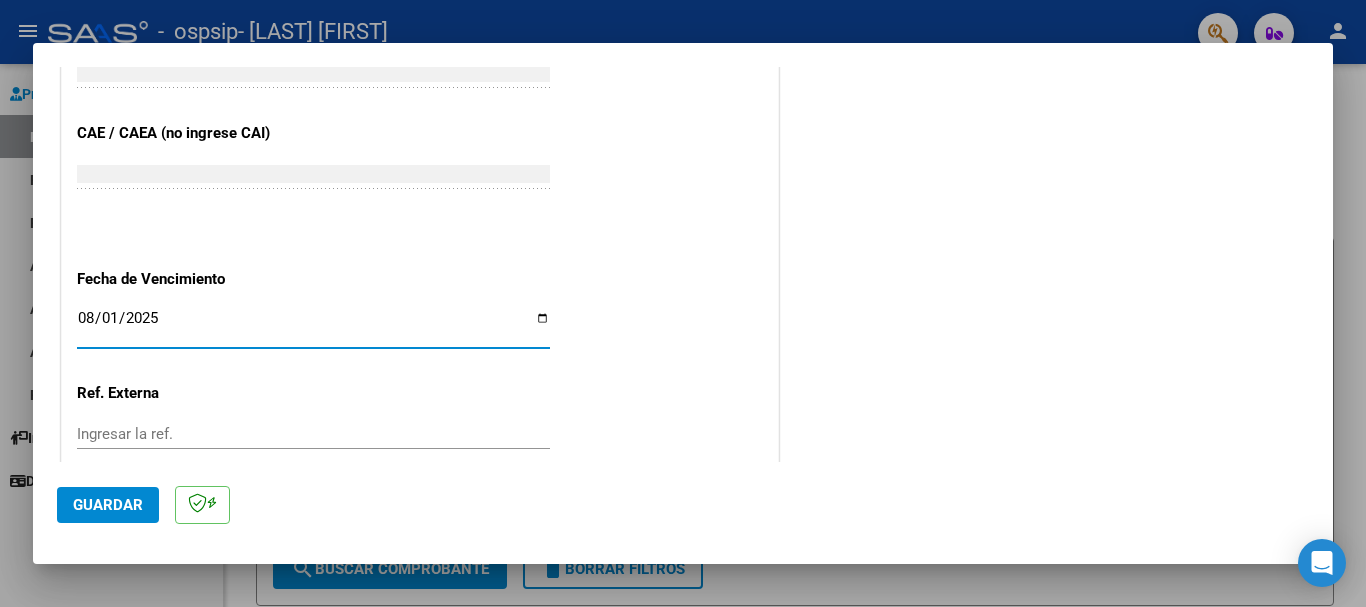 type on "2025-08-01" 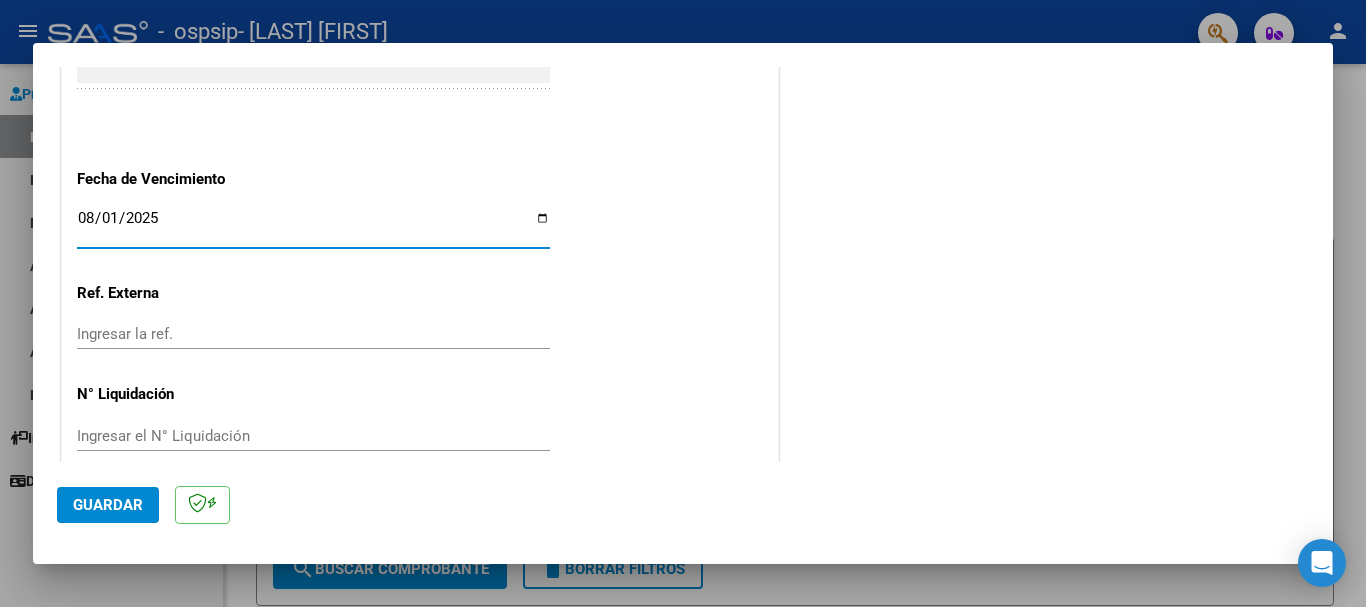 scroll, scrollTop: 1327, scrollLeft: 0, axis: vertical 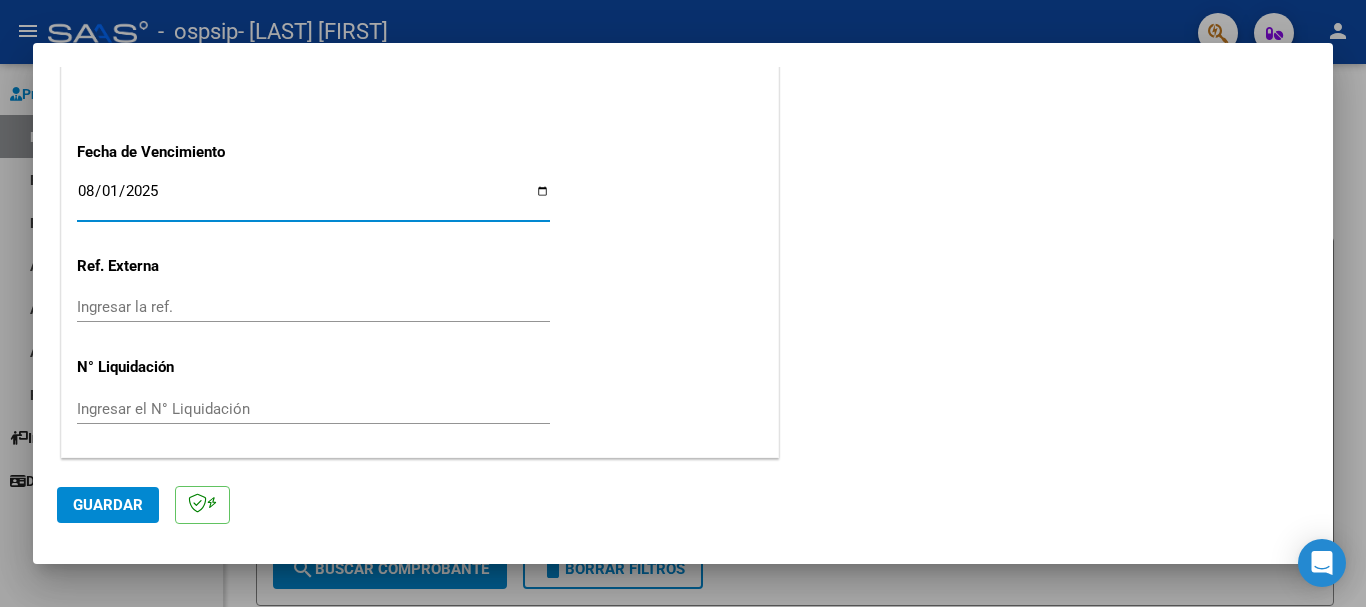 click on "Guardar" 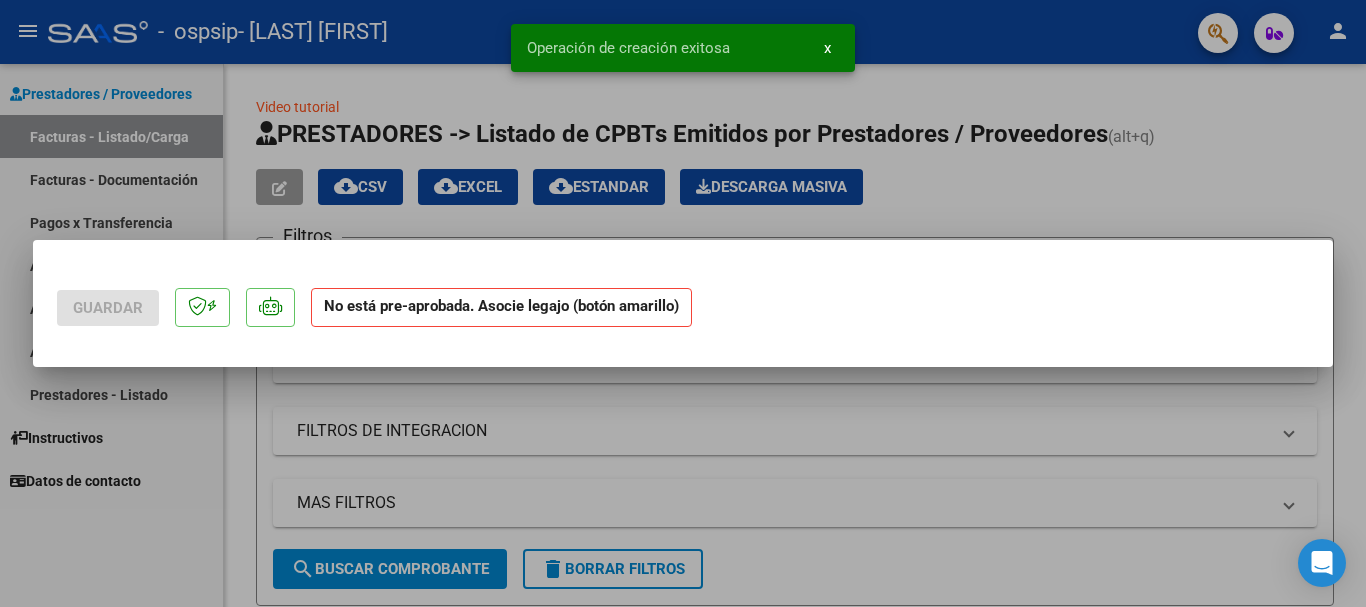scroll, scrollTop: 0, scrollLeft: 0, axis: both 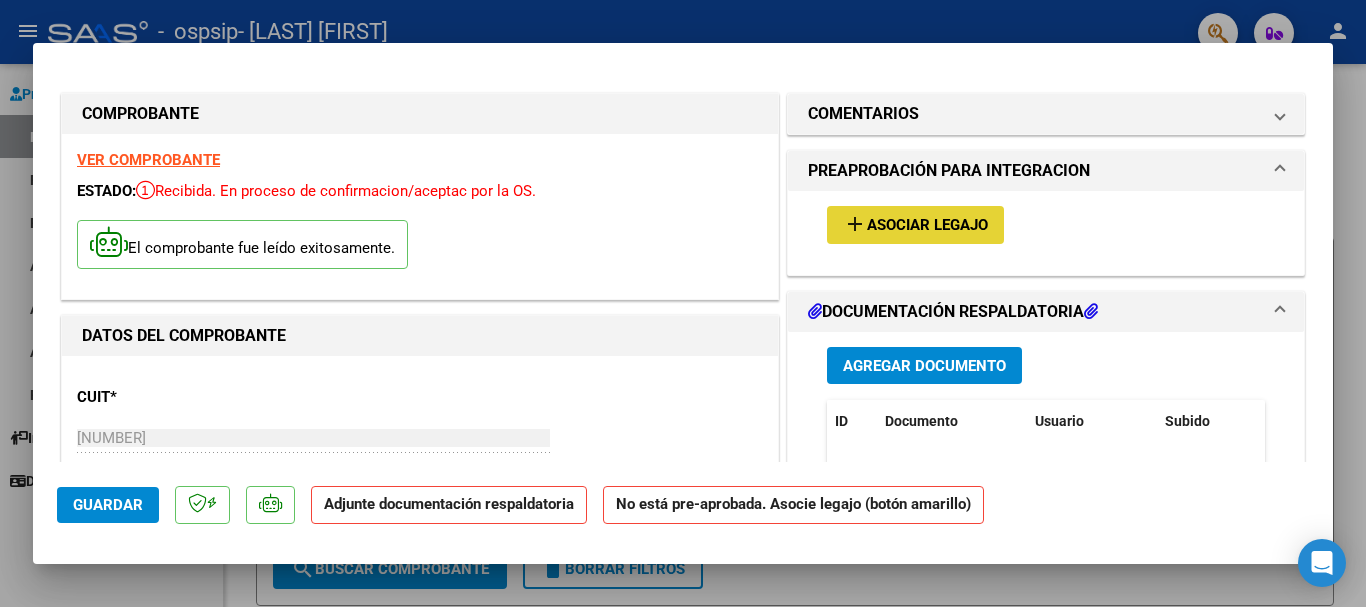 click on "Asociar Legajo" at bounding box center (927, 226) 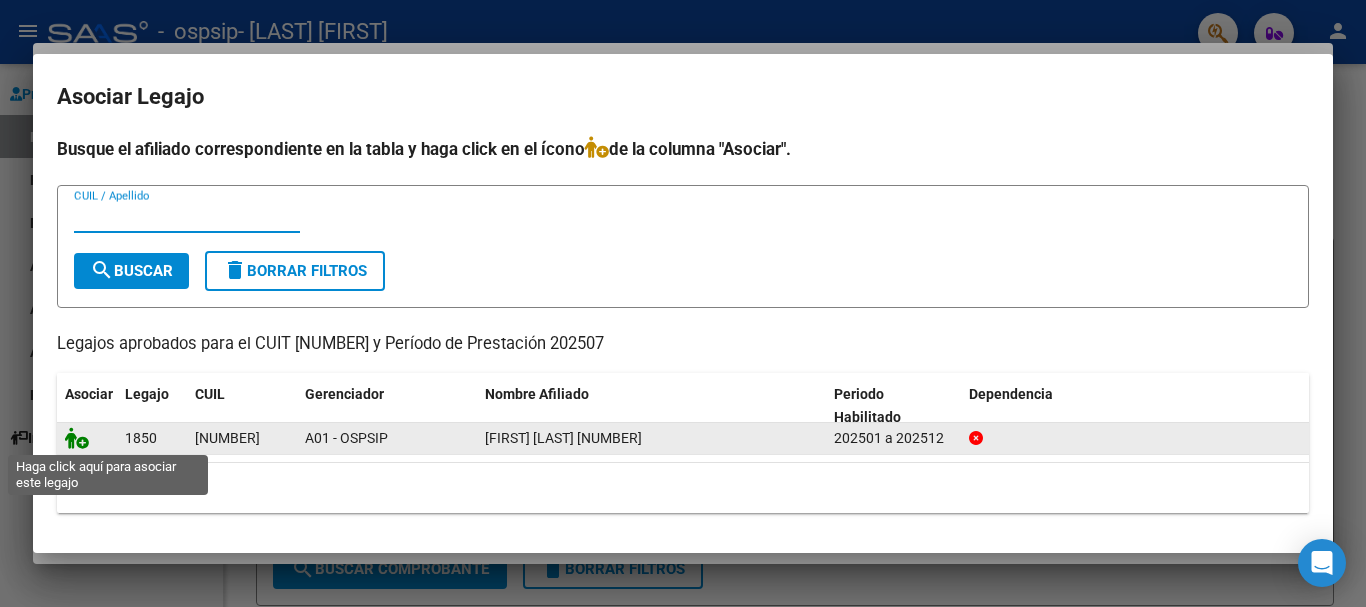 click 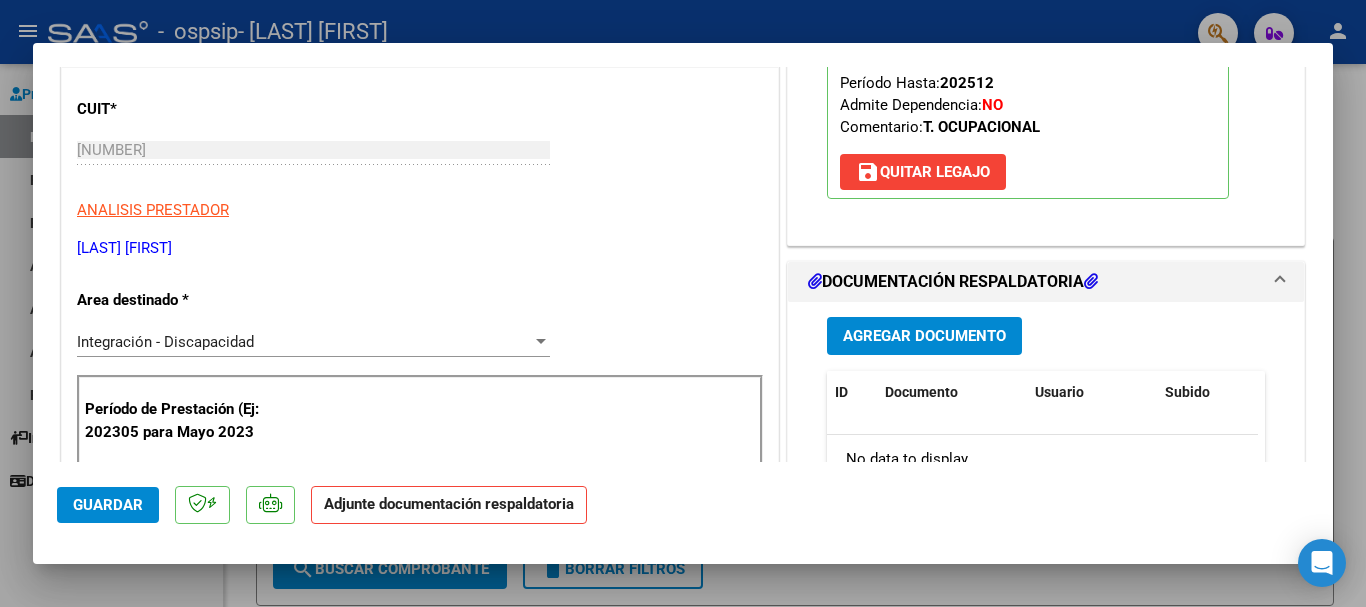 scroll, scrollTop: 400, scrollLeft: 0, axis: vertical 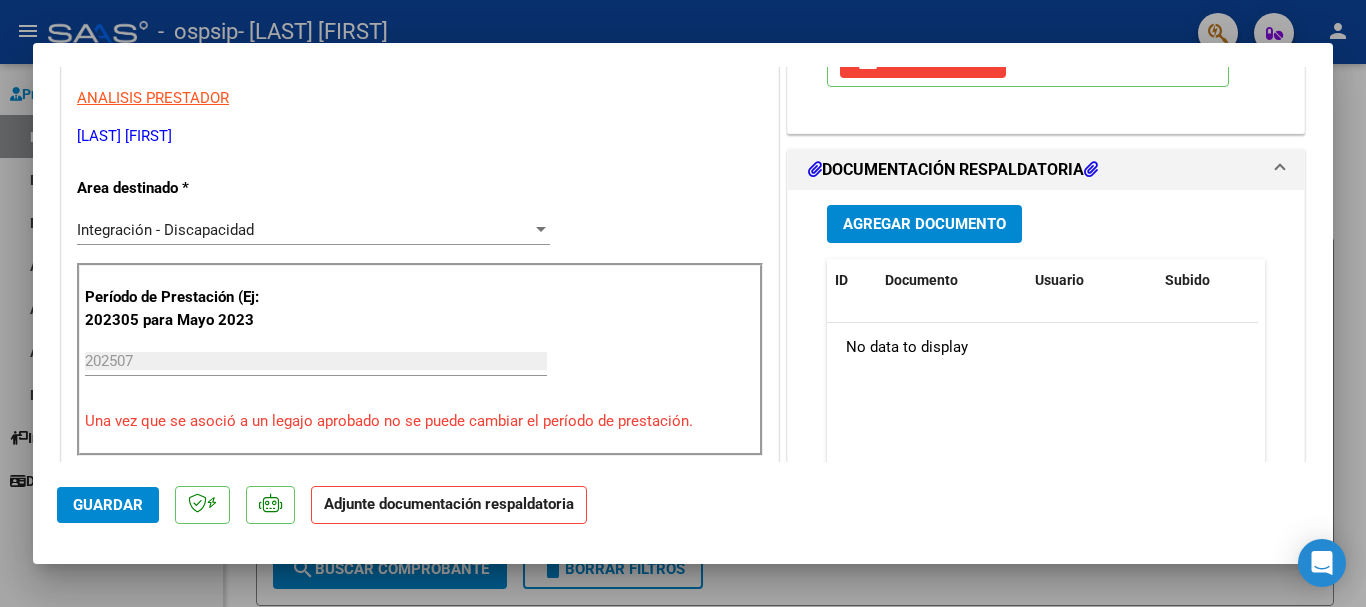 click on "Agregar Documento" at bounding box center [924, 223] 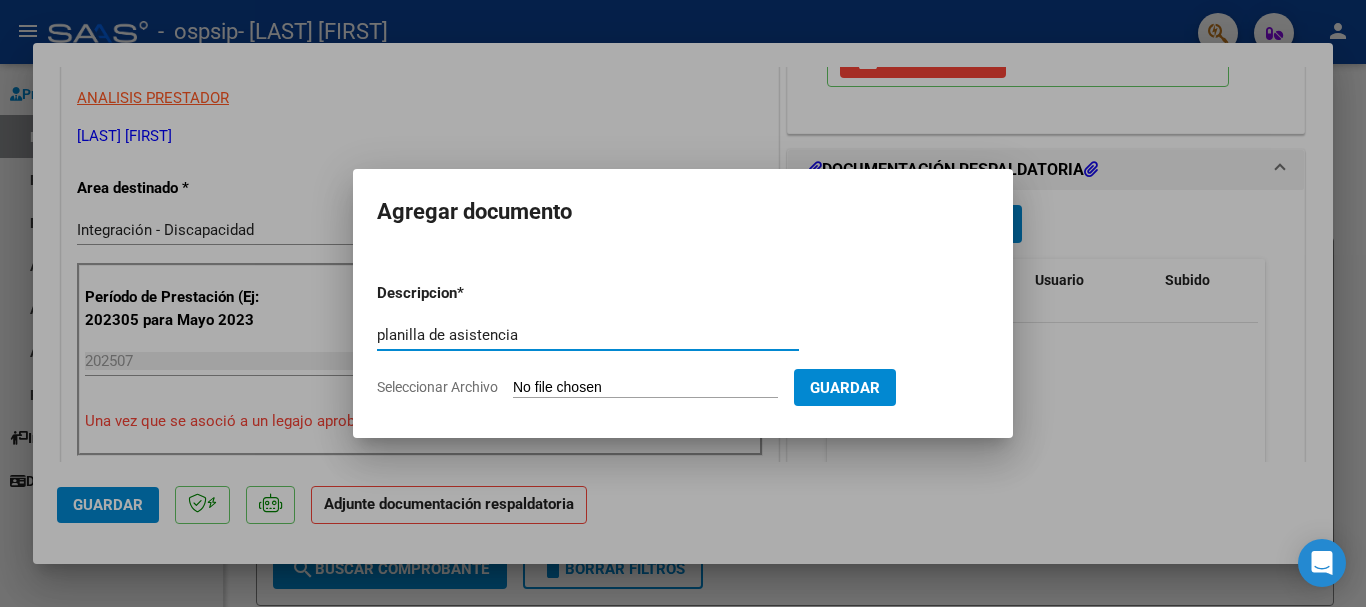 type on "planilla de asistencia" 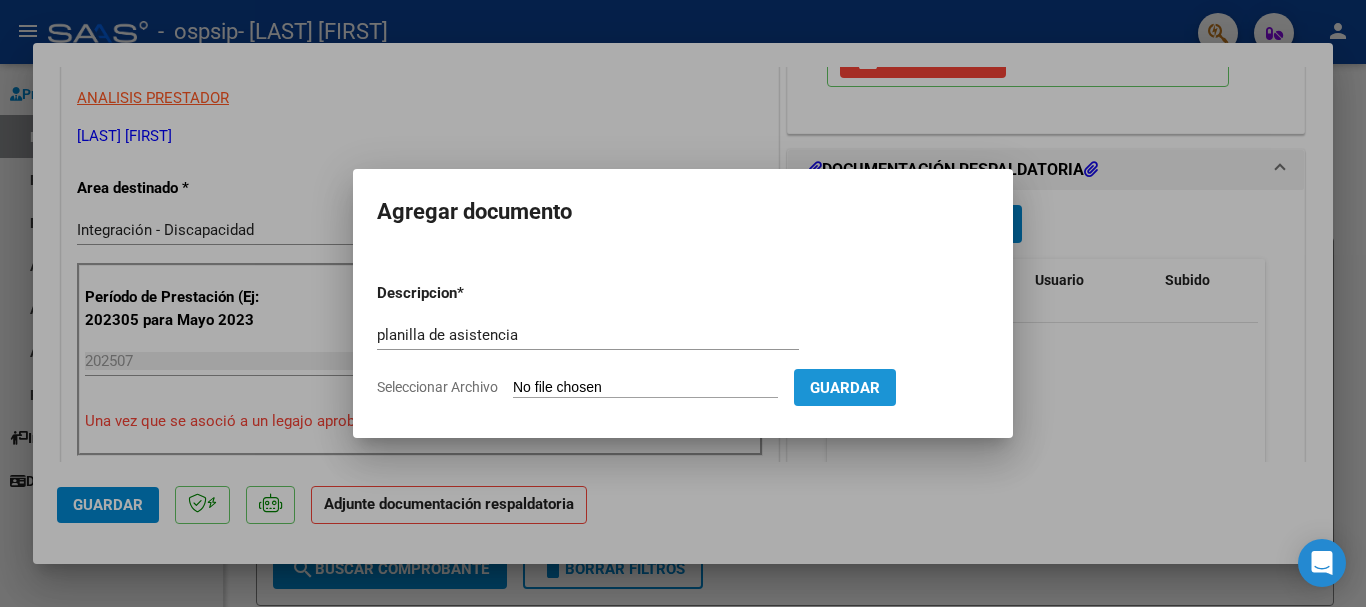 click on "Guardar" at bounding box center (845, 388) 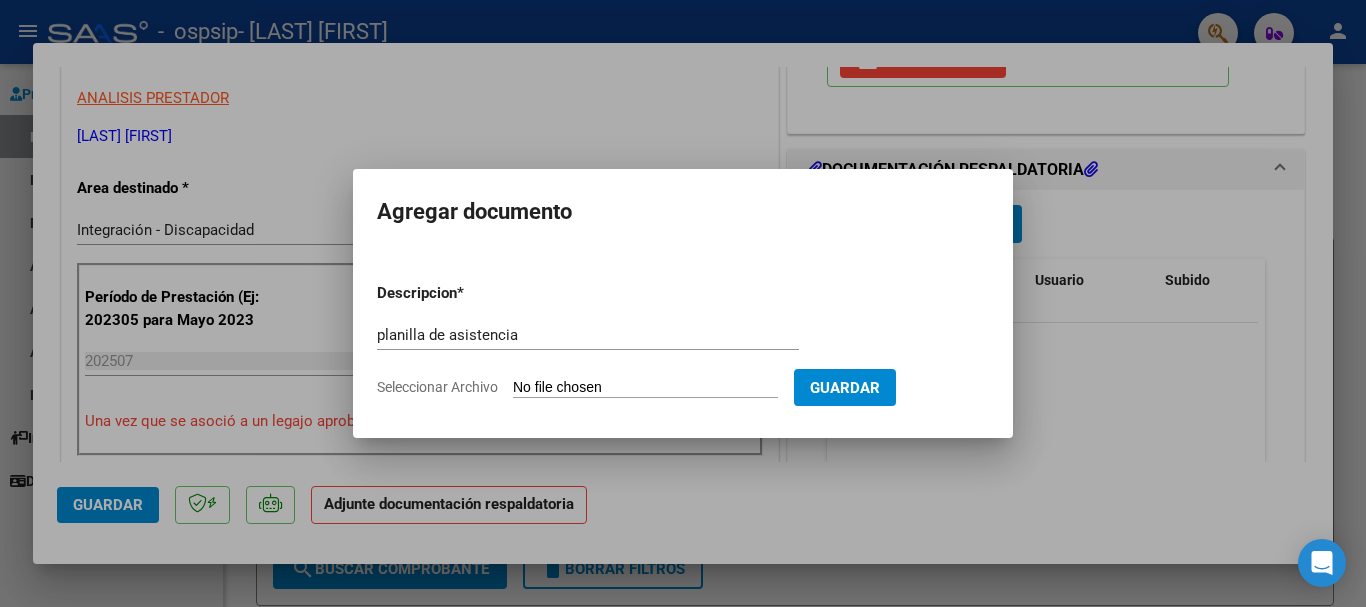click on "Seleccionar Archivo" at bounding box center (645, 388) 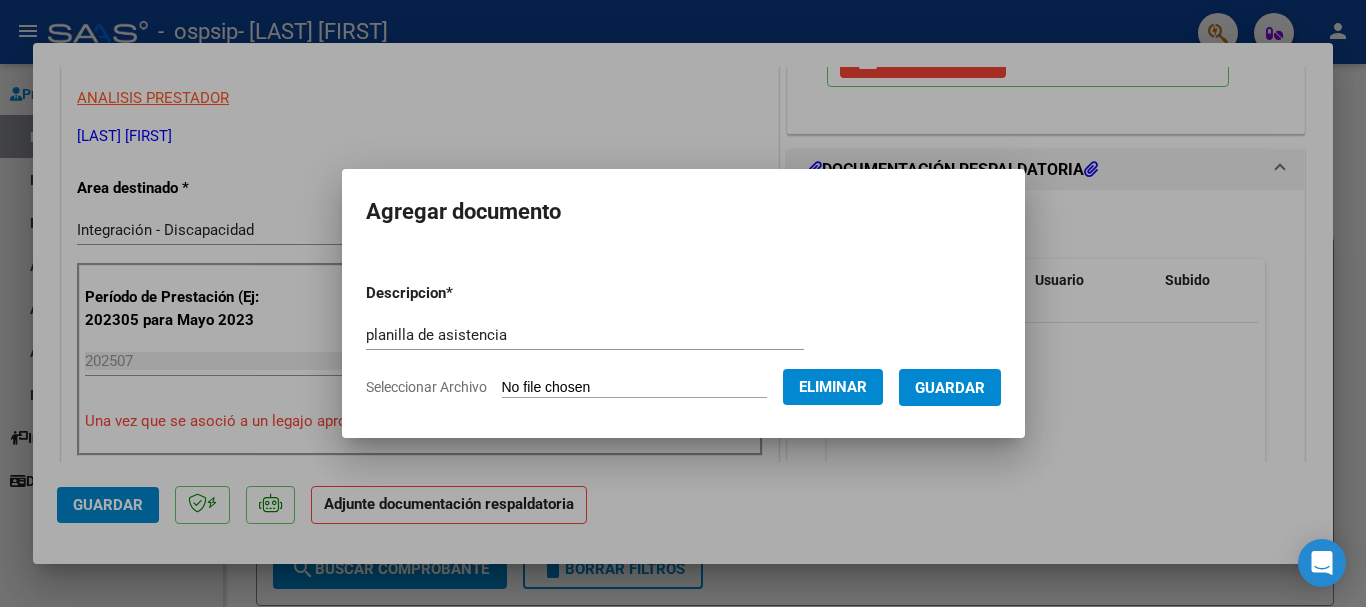 click on "Guardar" at bounding box center (950, 388) 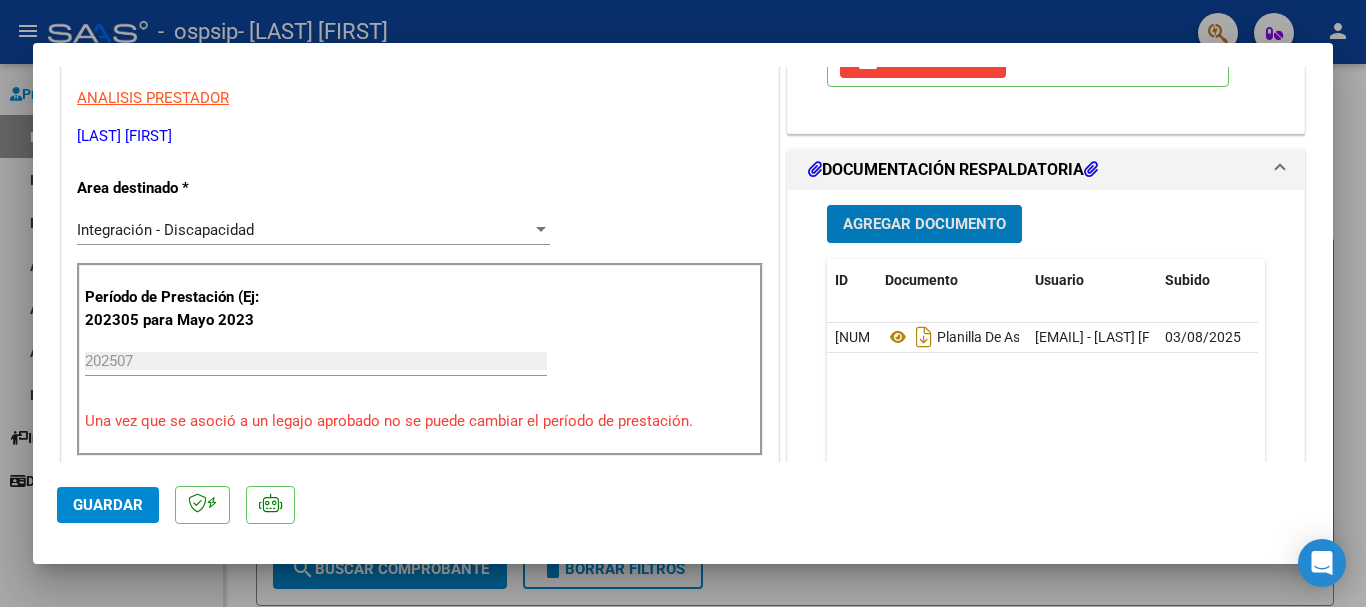 click on "Agregar Documento" at bounding box center [924, 225] 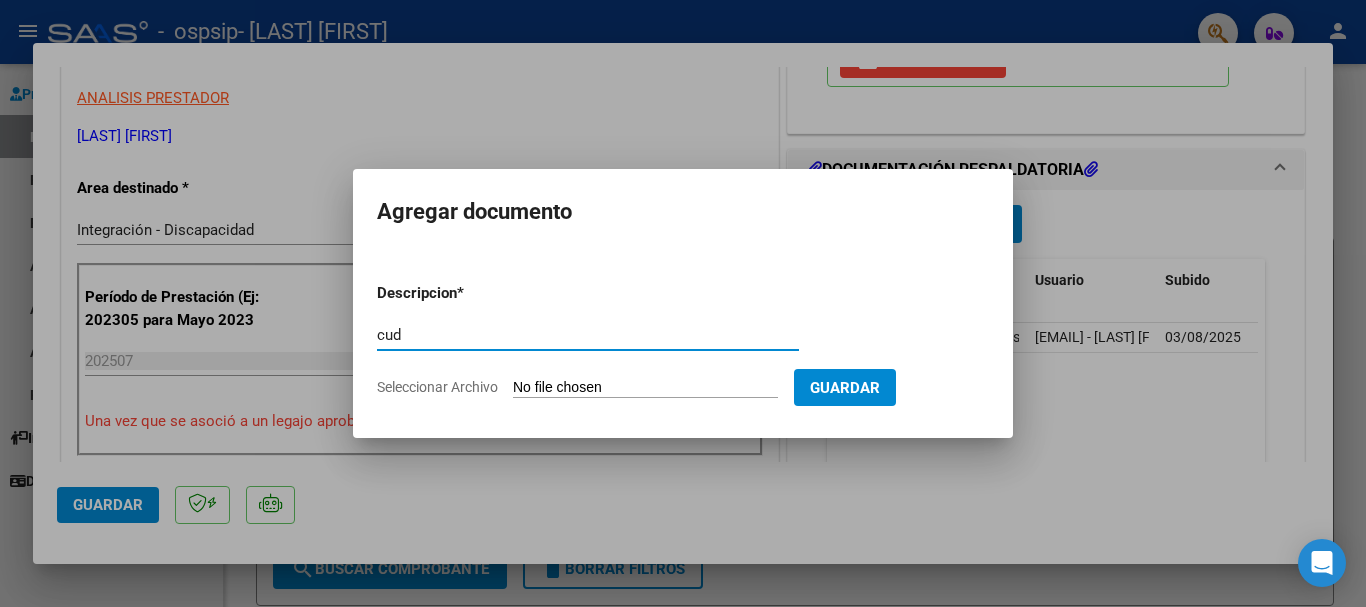 type on "cud" 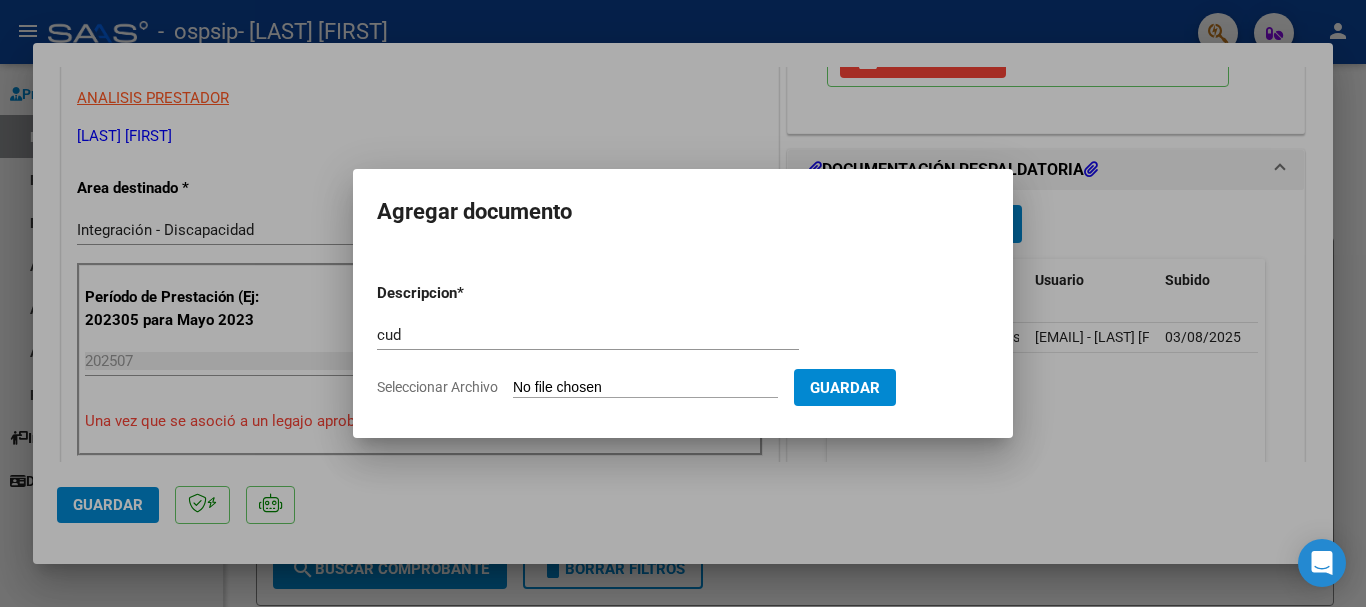 click on "Seleccionar Archivo" at bounding box center (645, 388) 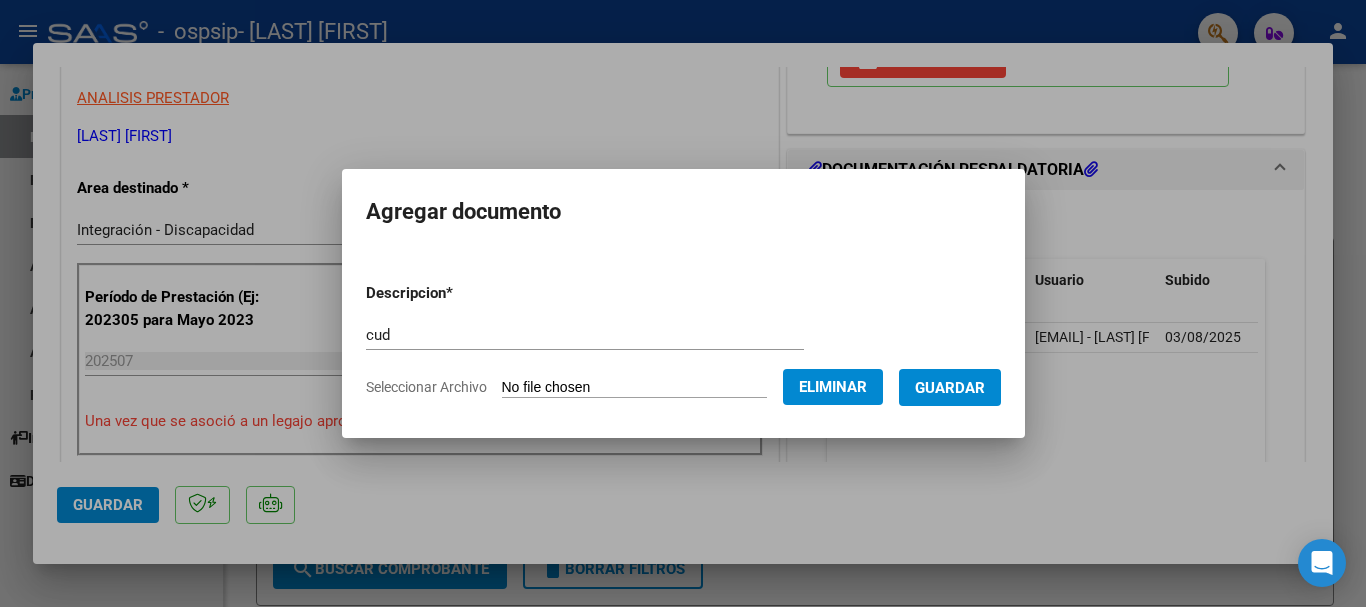 click on "Guardar" at bounding box center (950, 388) 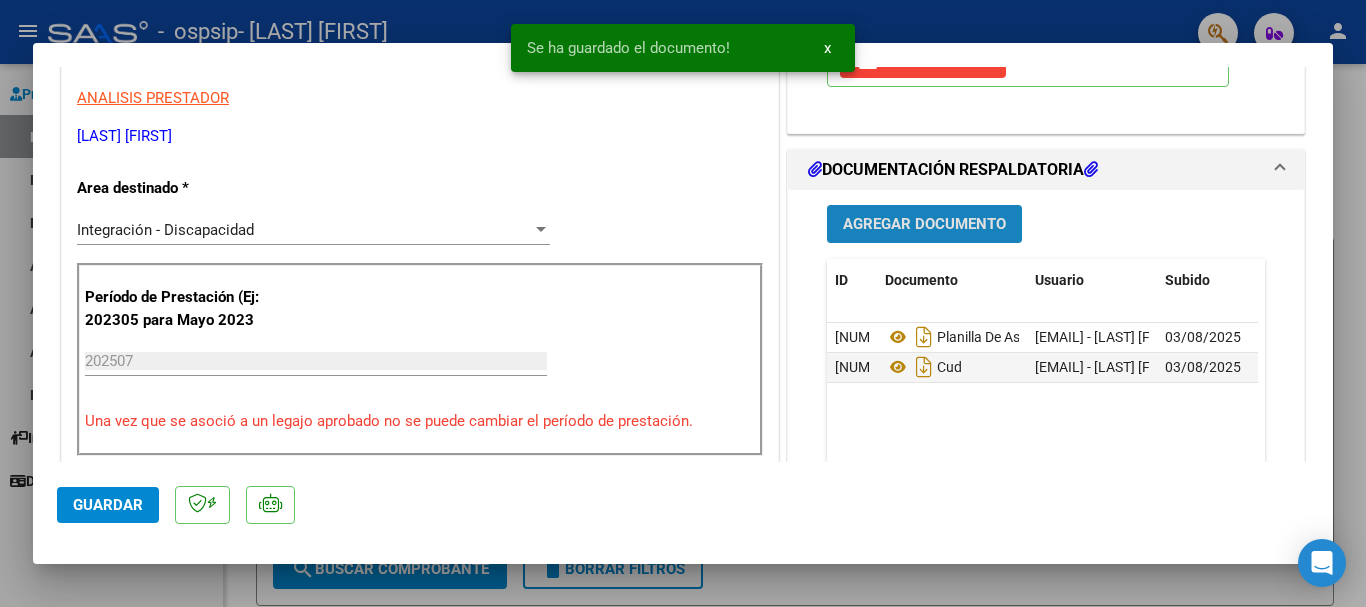 click on "Agregar Documento" at bounding box center (924, 225) 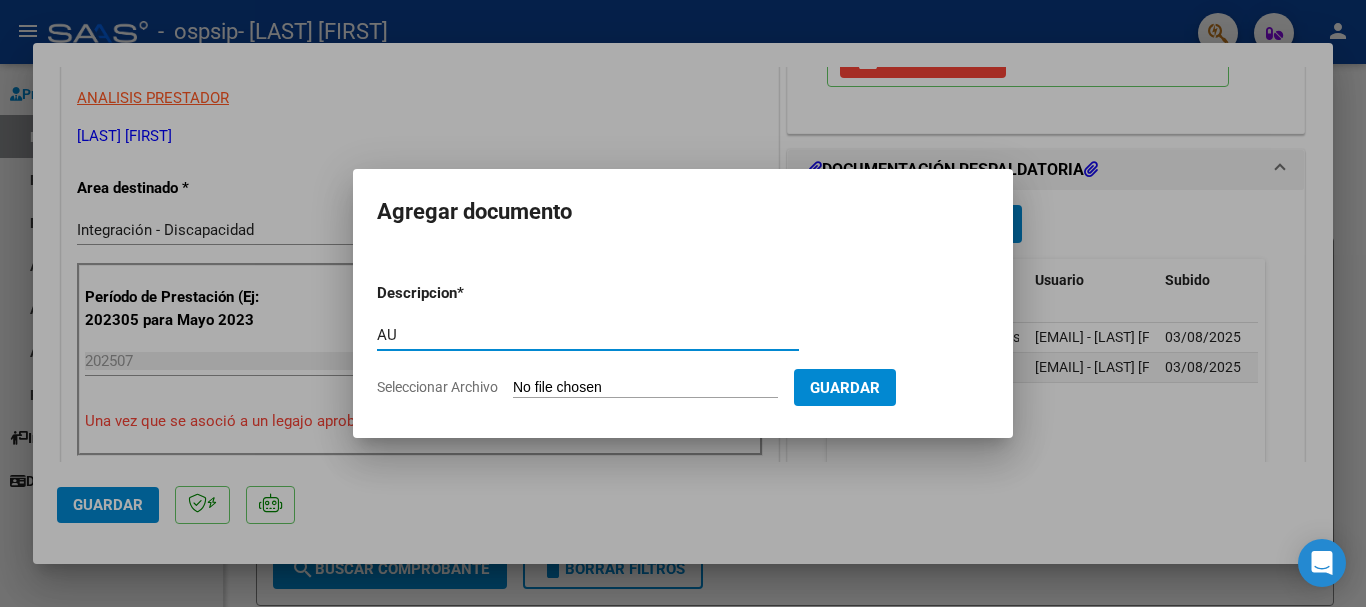 type on "A" 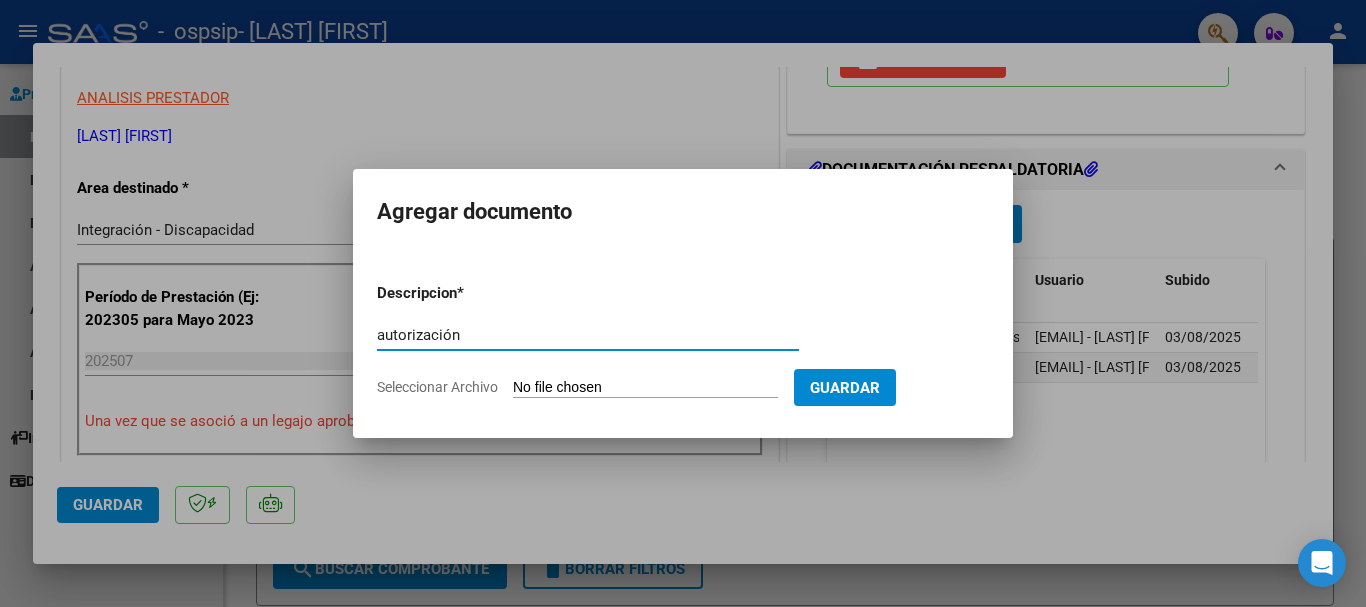 type on "autorización" 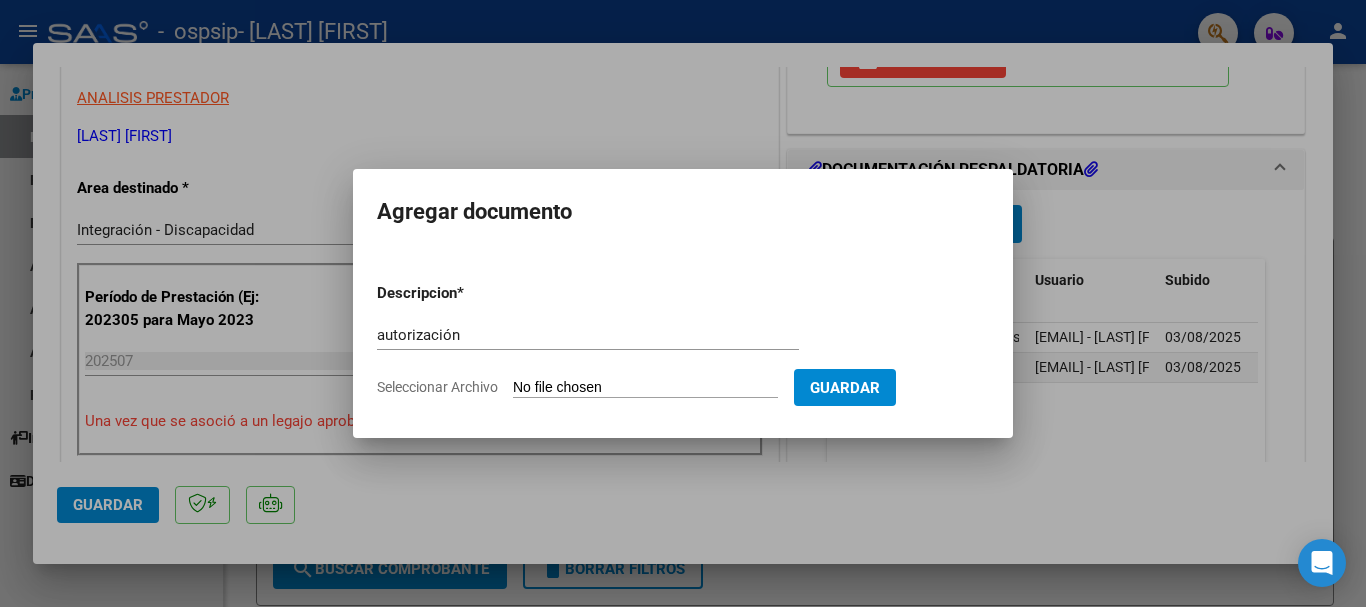 click on "Seleccionar Archivo" at bounding box center [645, 388] 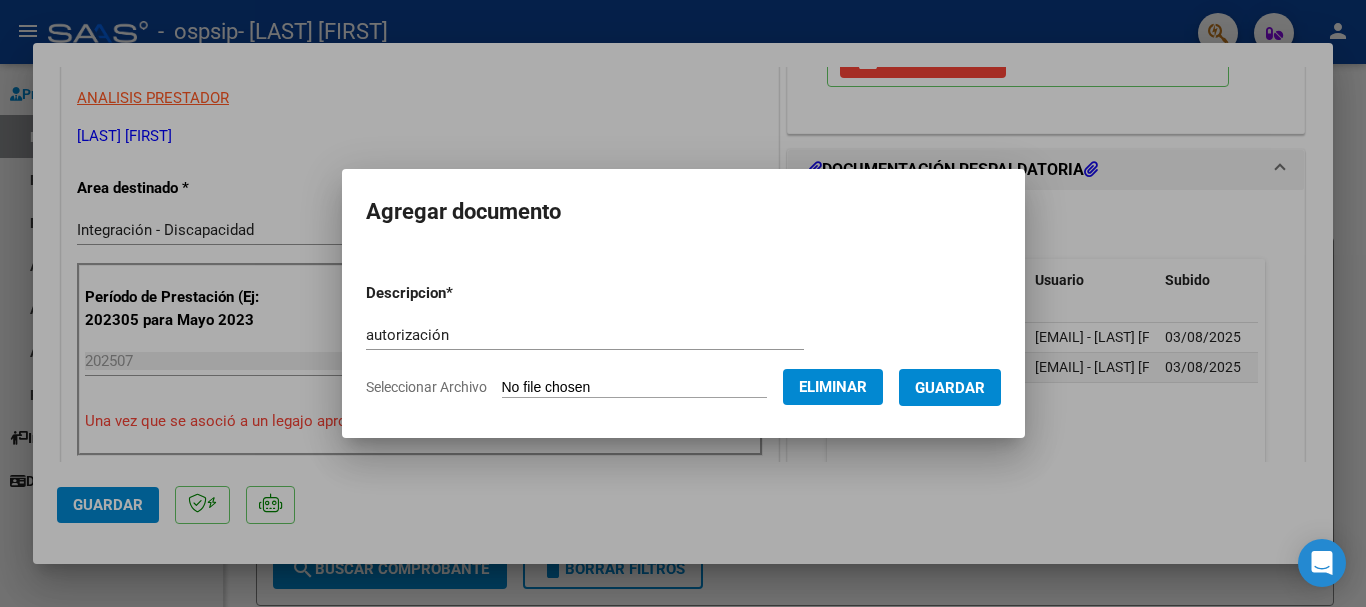 click on "Guardar" at bounding box center [950, 388] 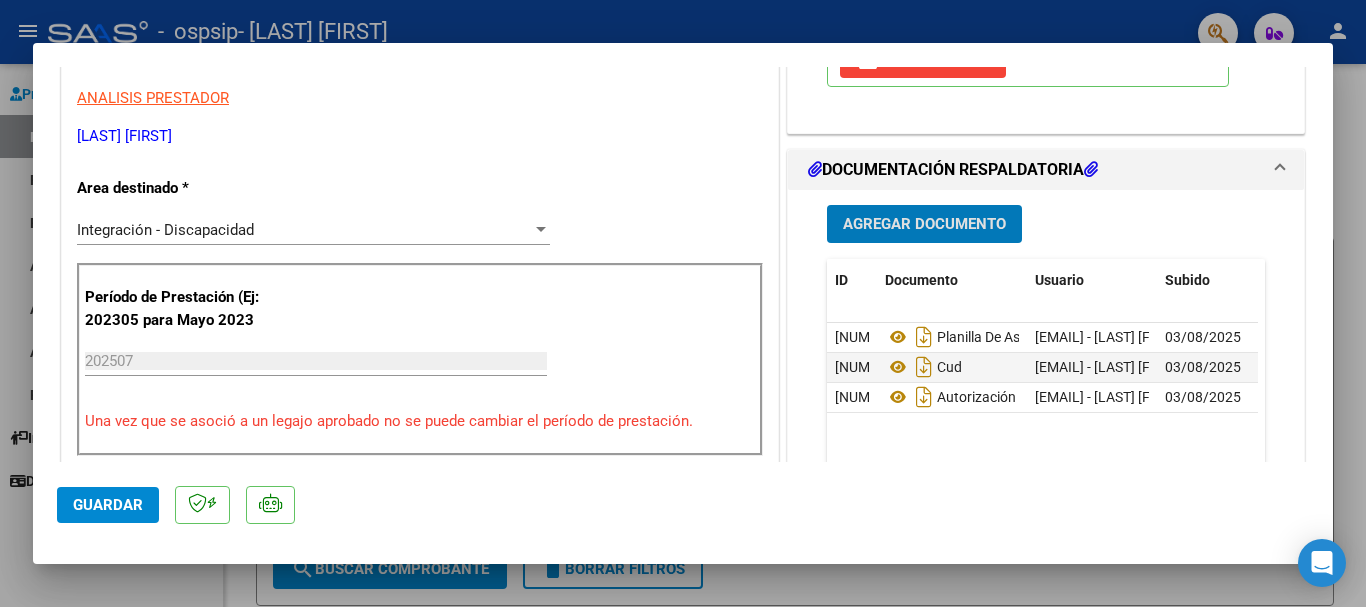 type 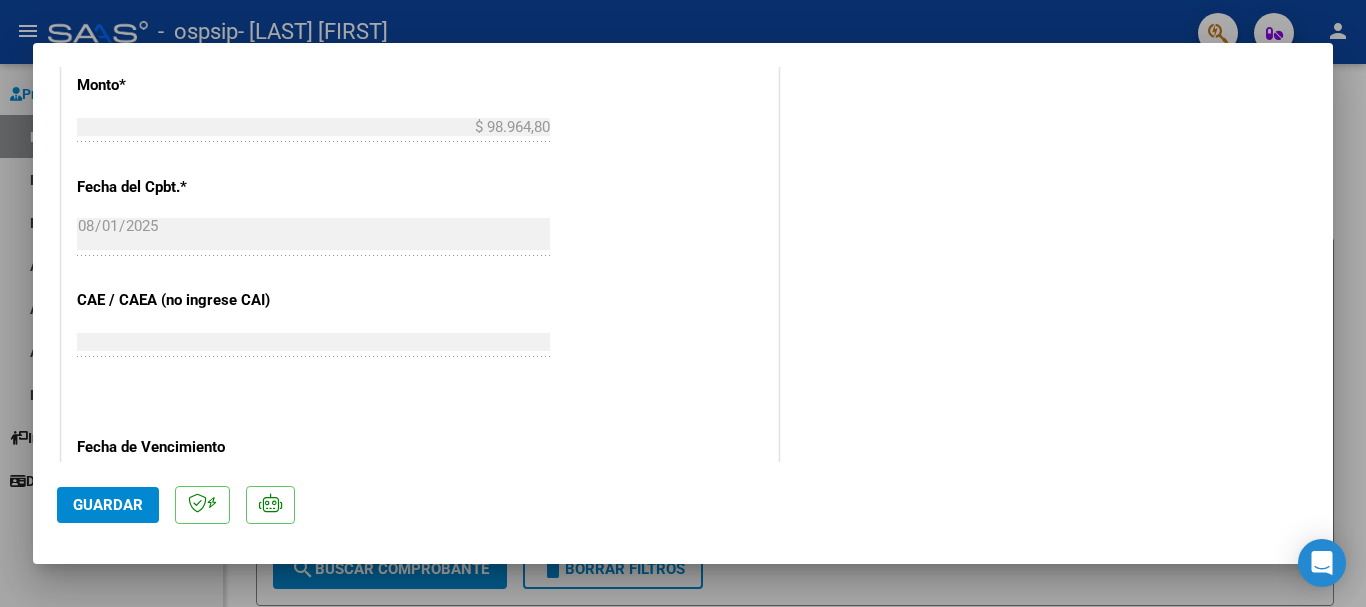 scroll, scrollTop: 1395, scrollLeft: 0, axis: vertical 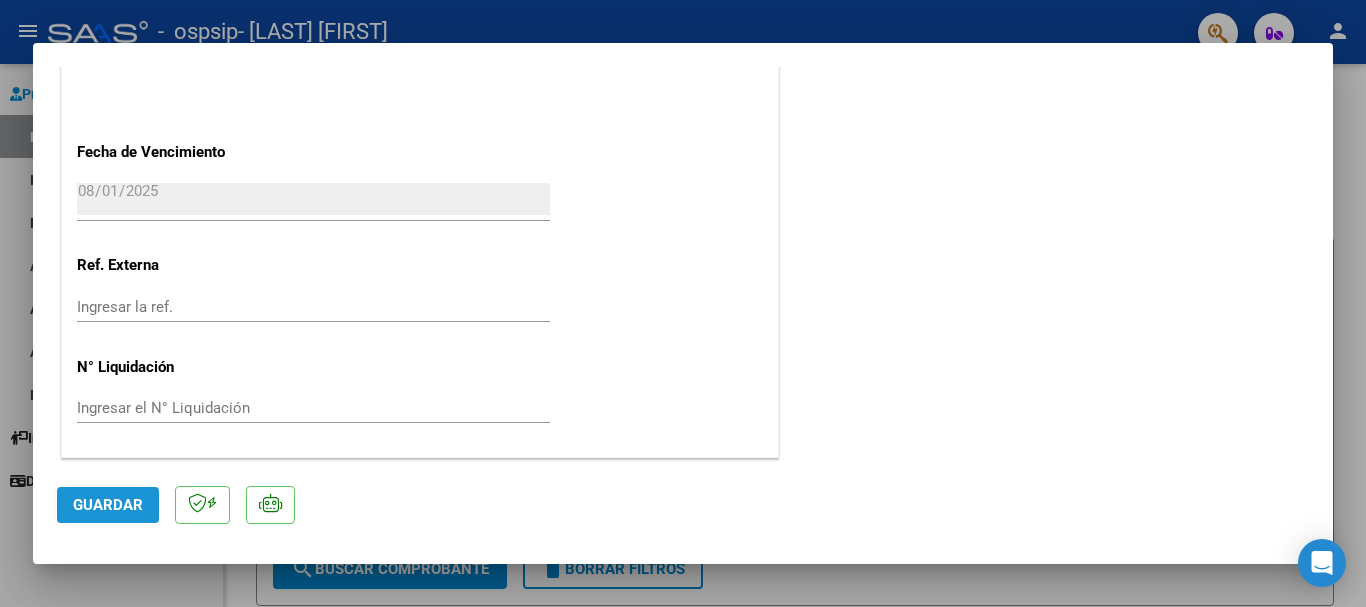 click on "Guardar" 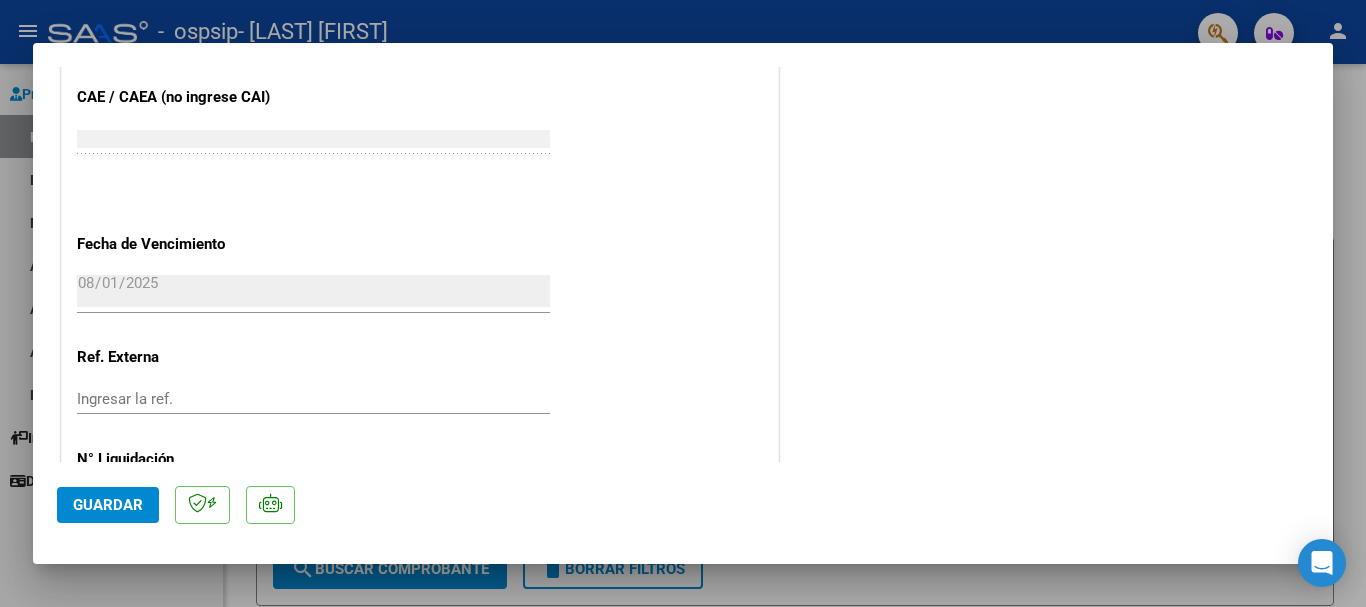 scroll, scrollTop: 1395, scrollLeft: 0, axis: vertical 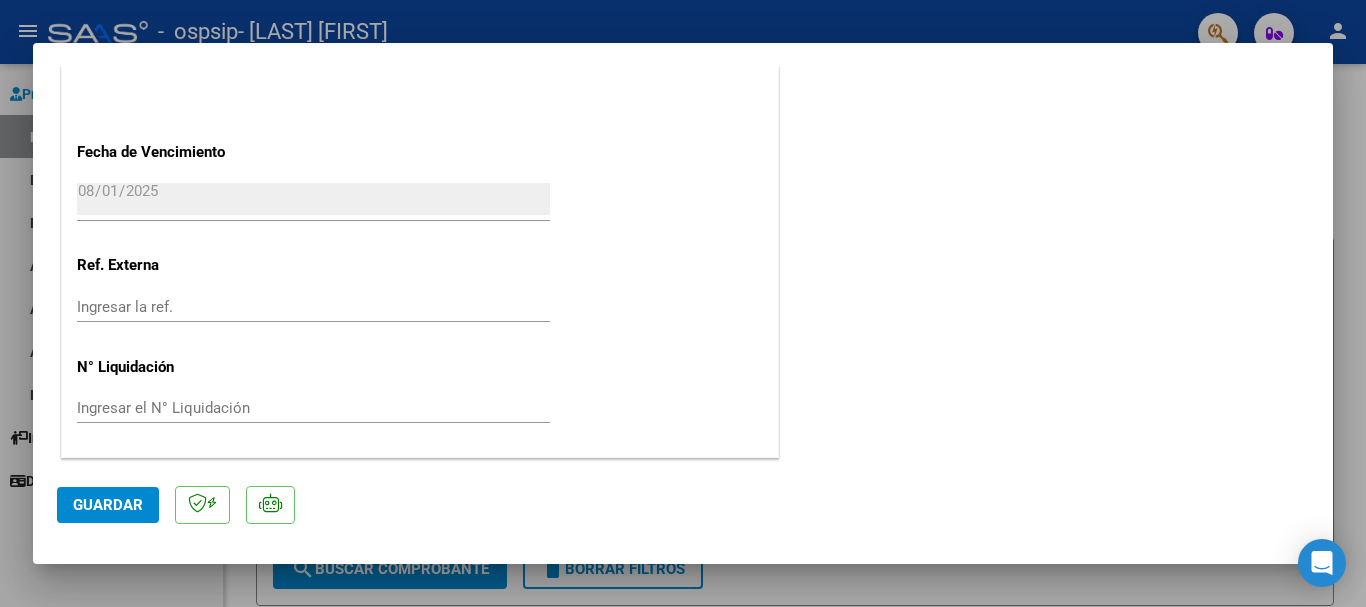 click at bounding box center (683, 303) 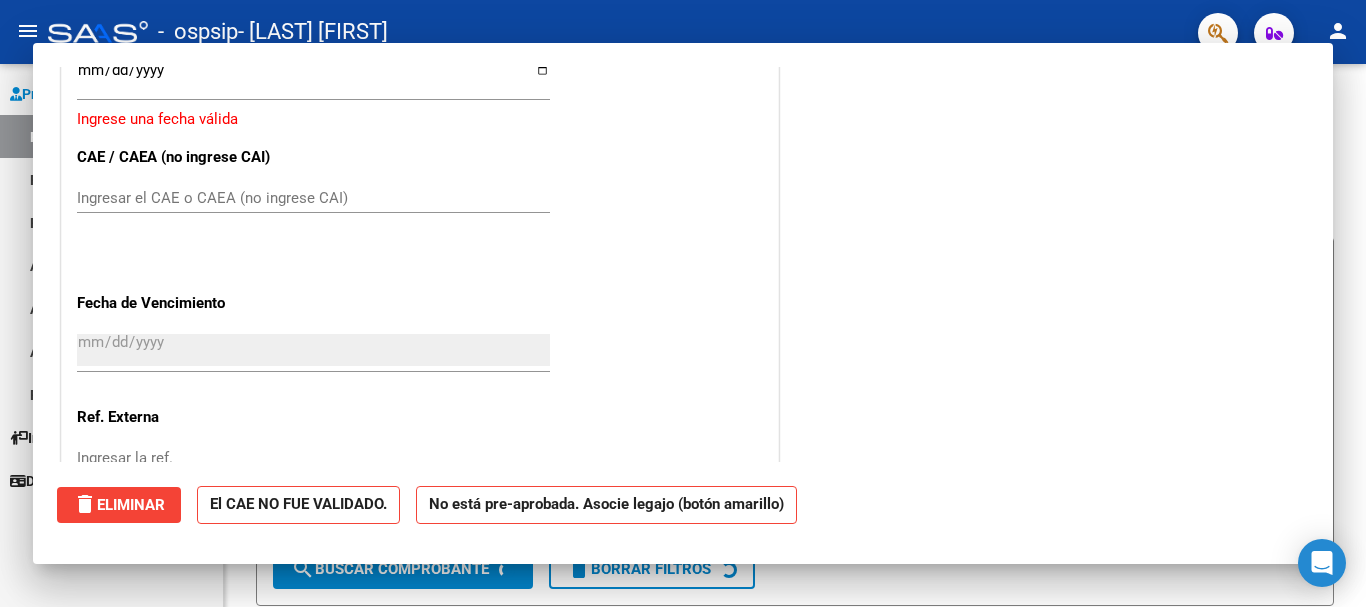 scroll, scrollTop: 0, scrollLeft: 0, axis: both 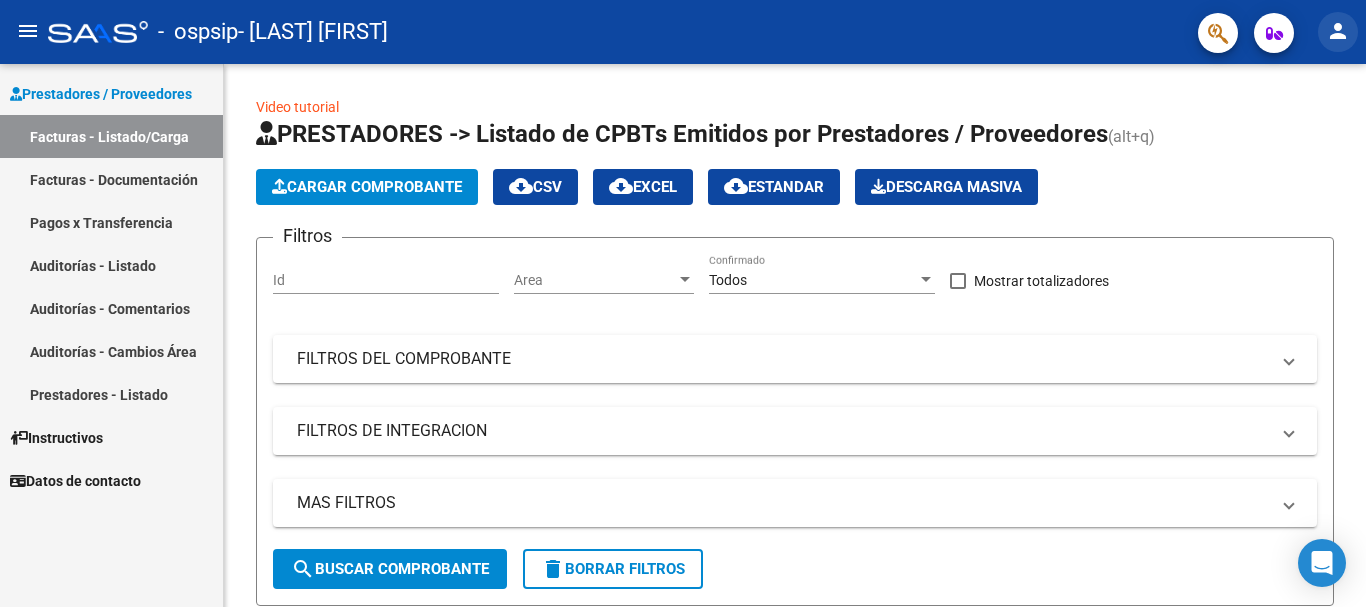 click on "person" 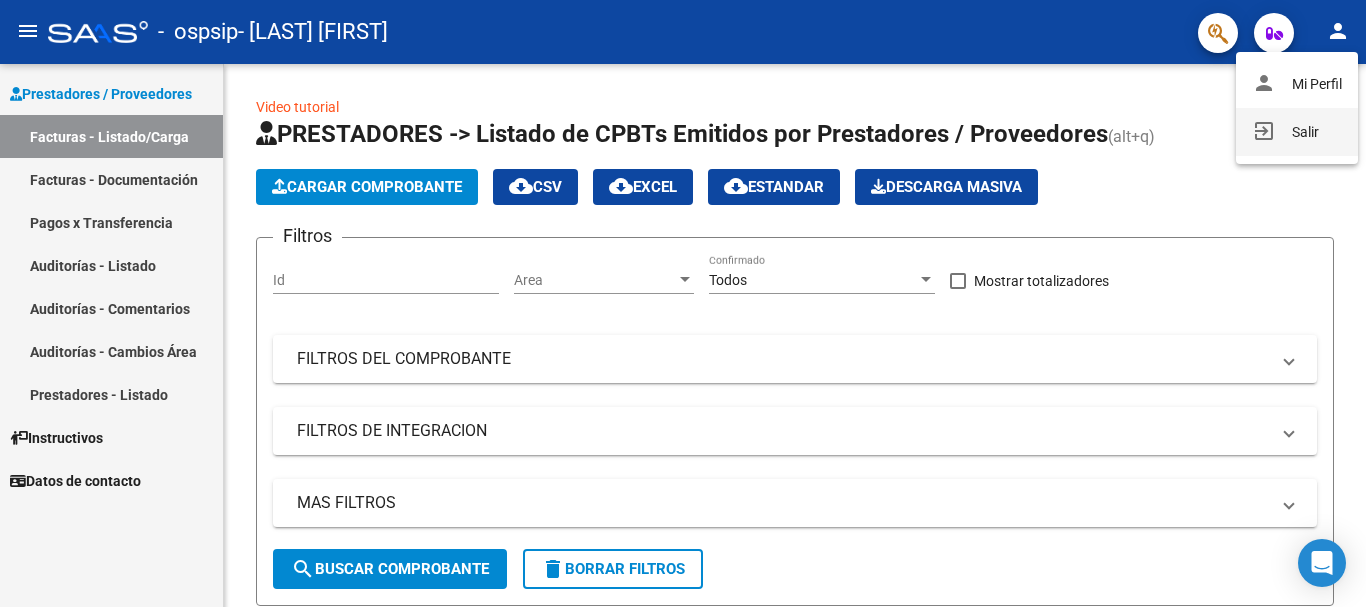 click on "exit_to_app  Salir" at bounding box center (1297, 132) 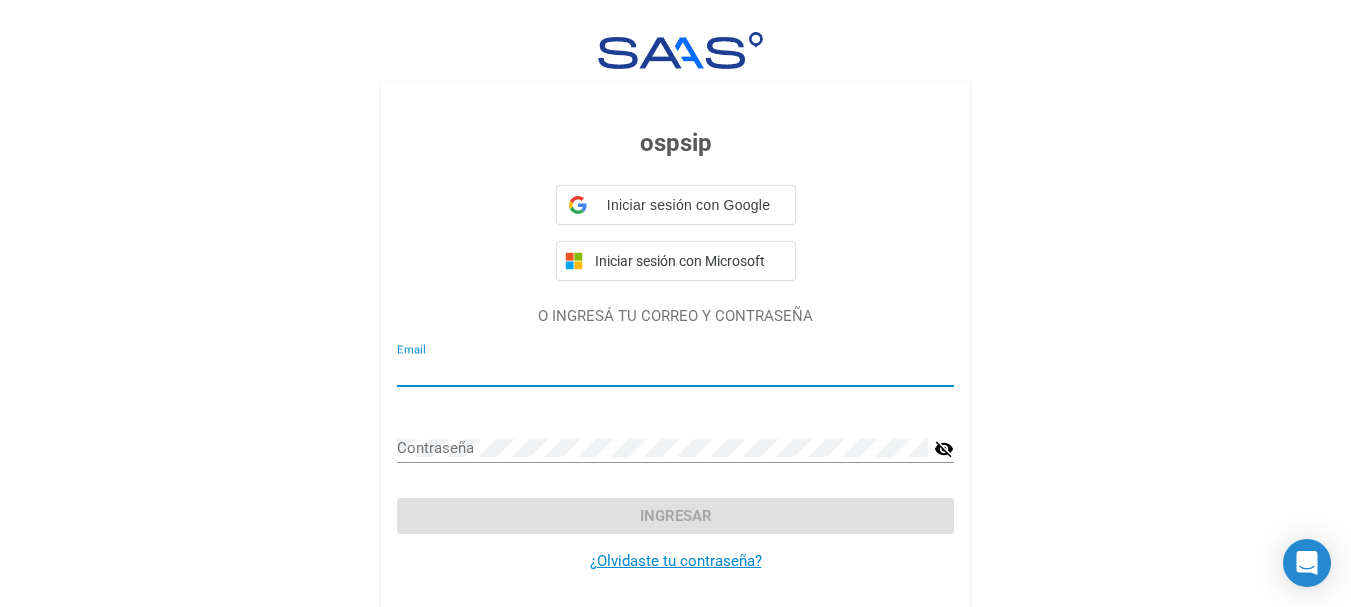 type on "[EMAIL]" 